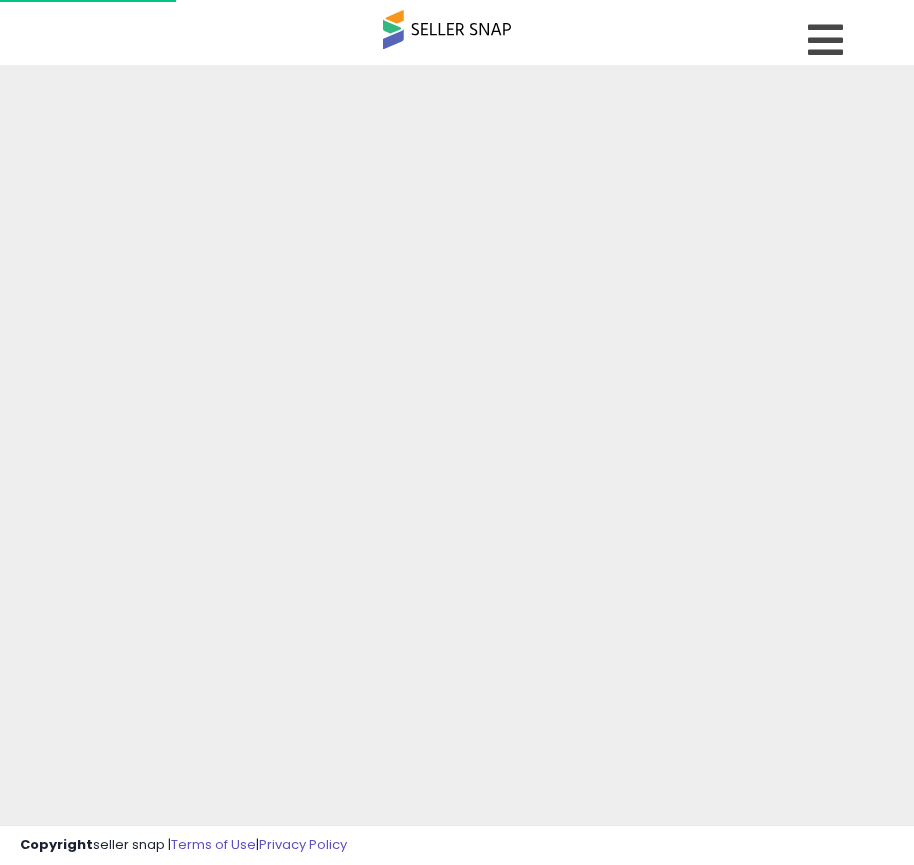 scroll, scrollTop: 0, scrollLeft: 0, axis: both 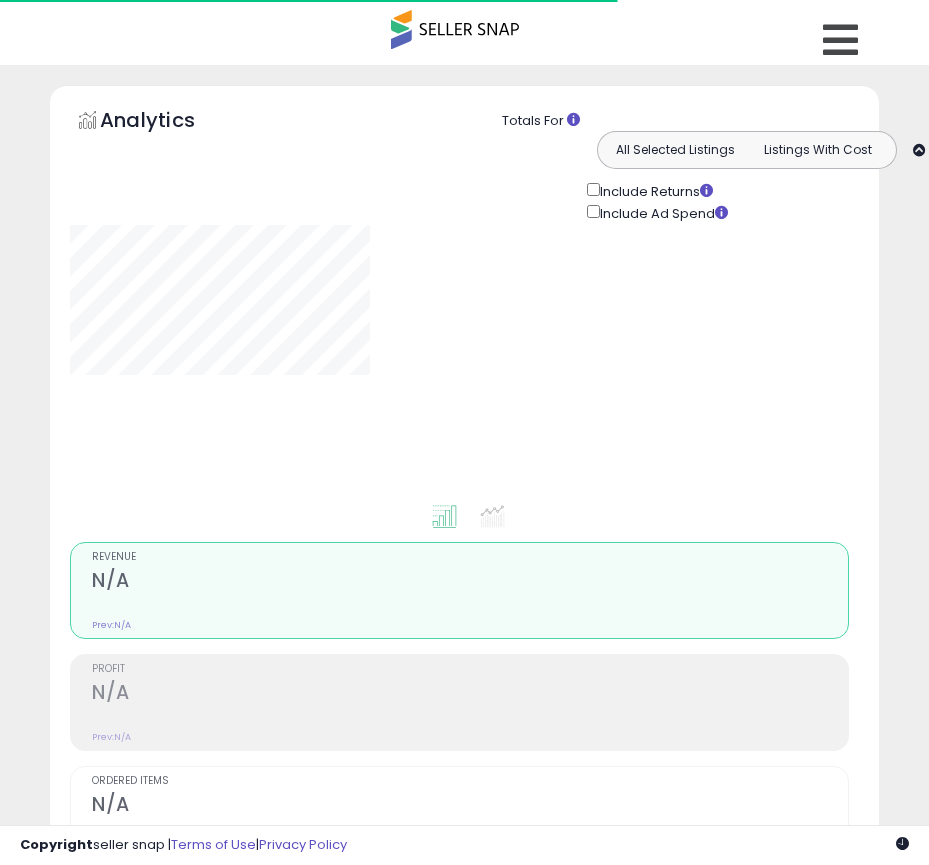 type on "*****" 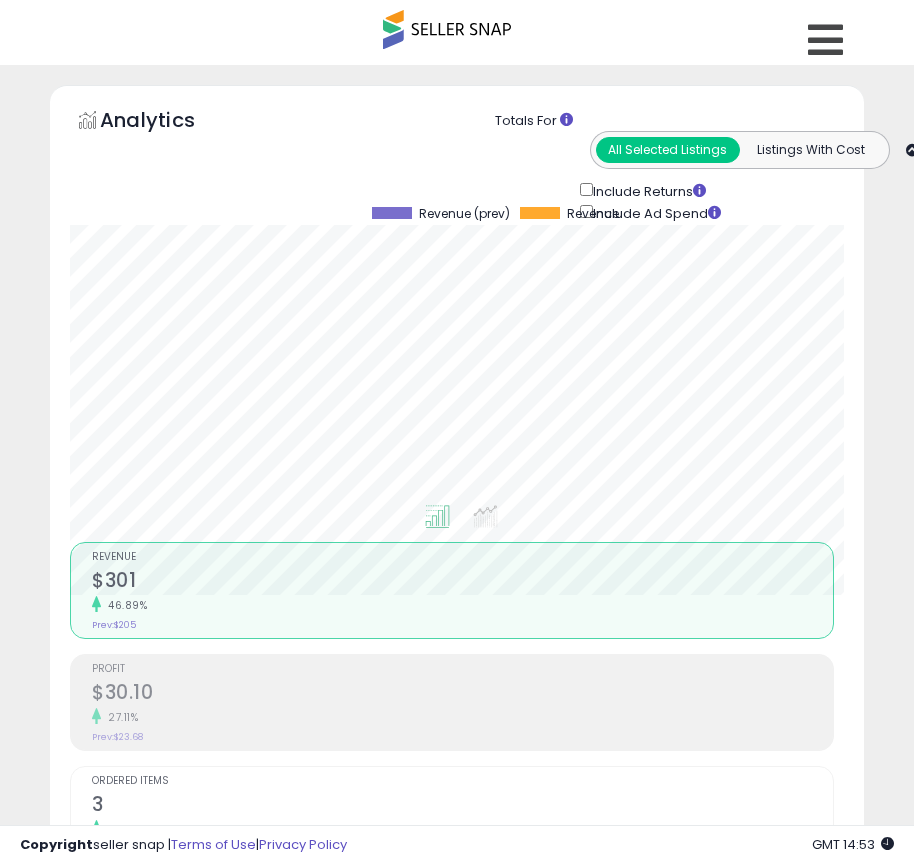 scroll, scrollTop: 999610, scrollLeft: 999196, axis: both 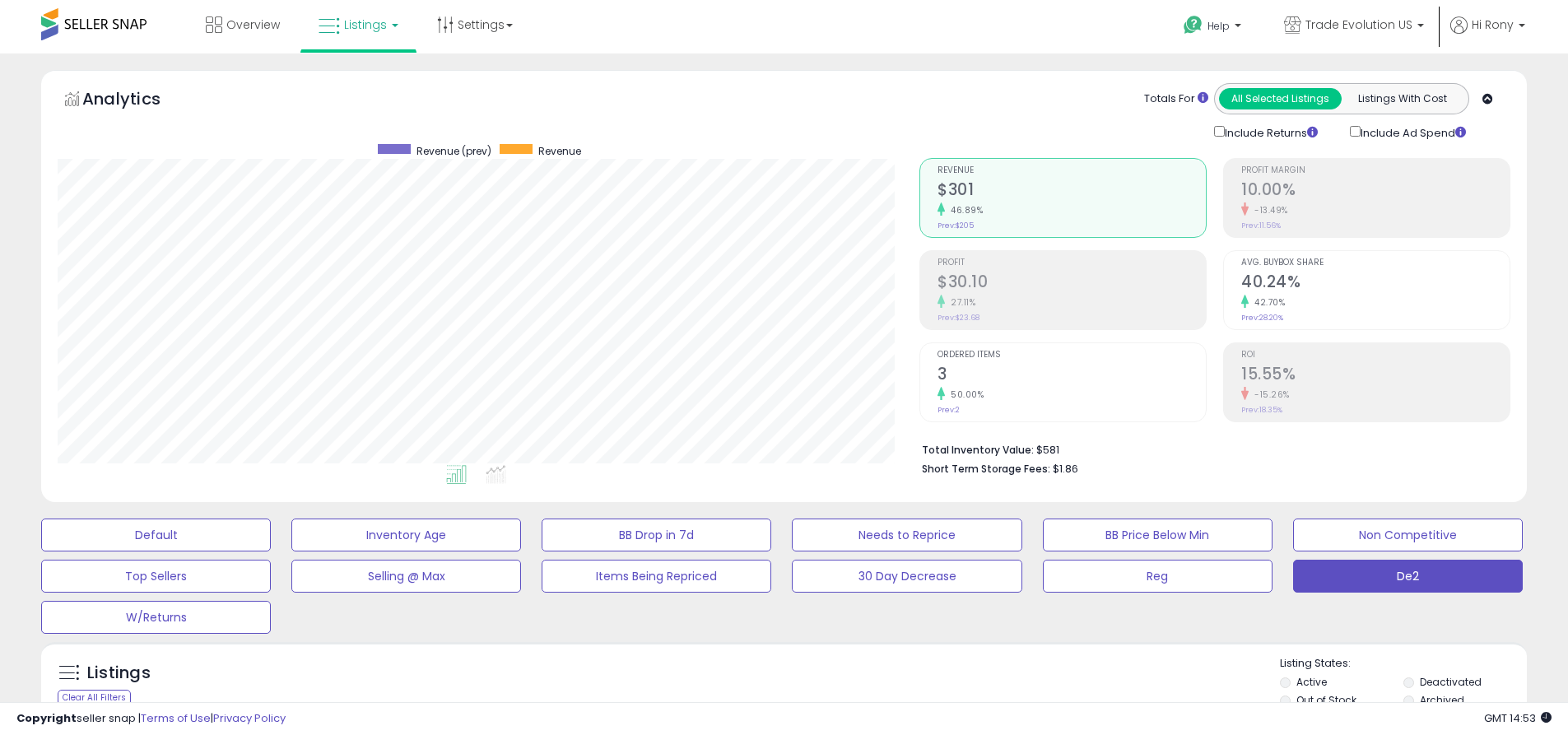 click on "Deactivated" at bounding box center [1450, 682] 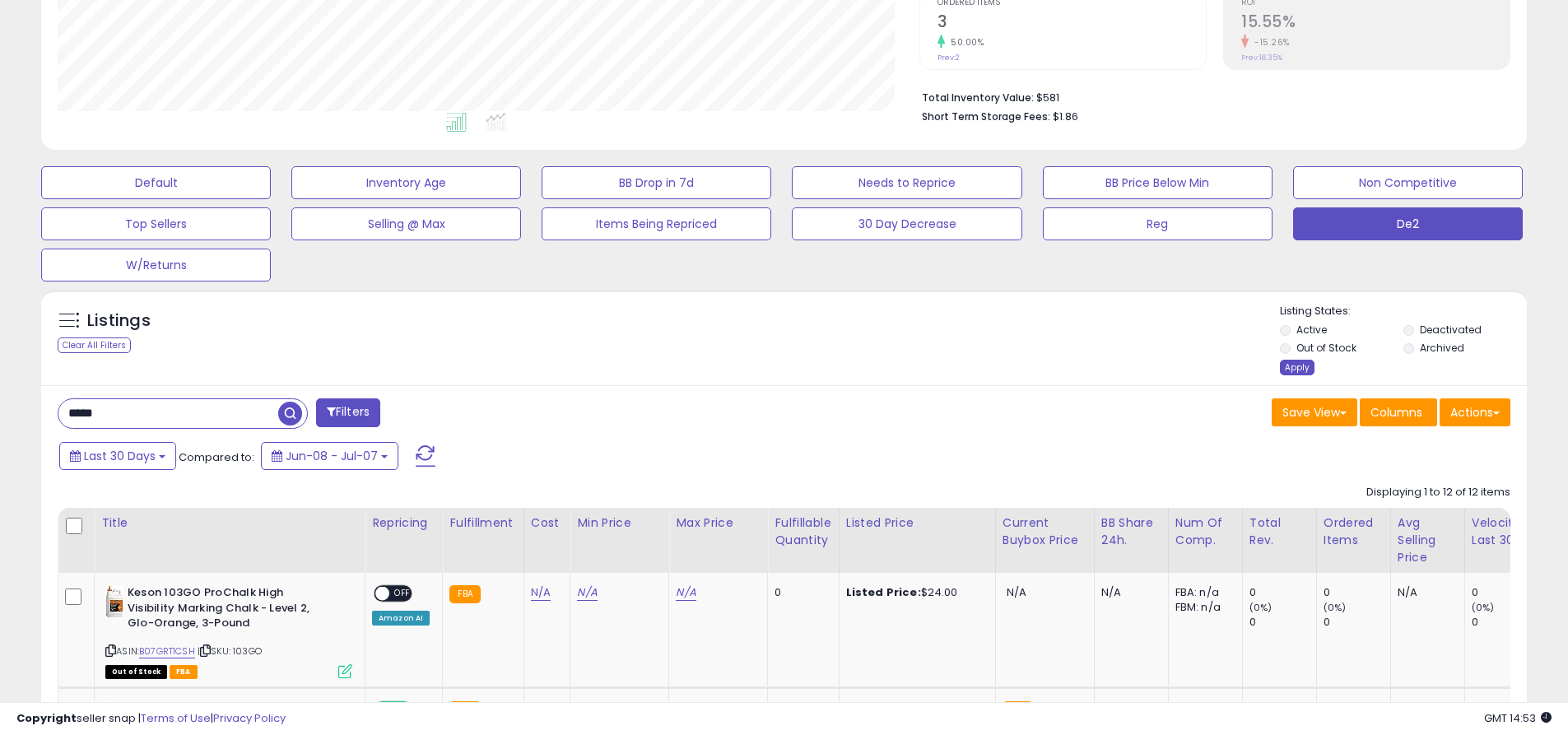 click on "Apply" at bounding box center (1297, 367) 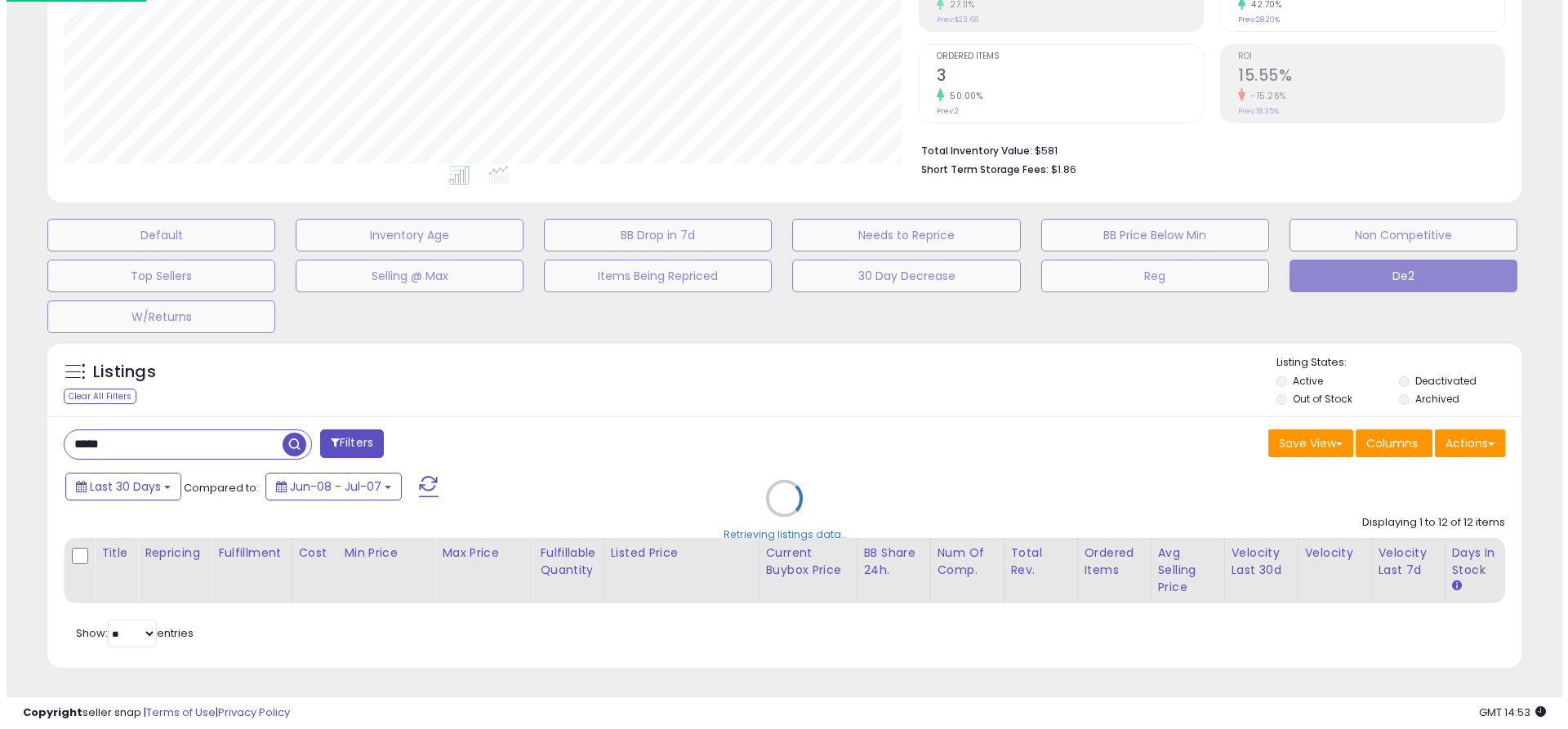 scroll, scrollTop: 308, scrollLeft: 0, axis: vertical 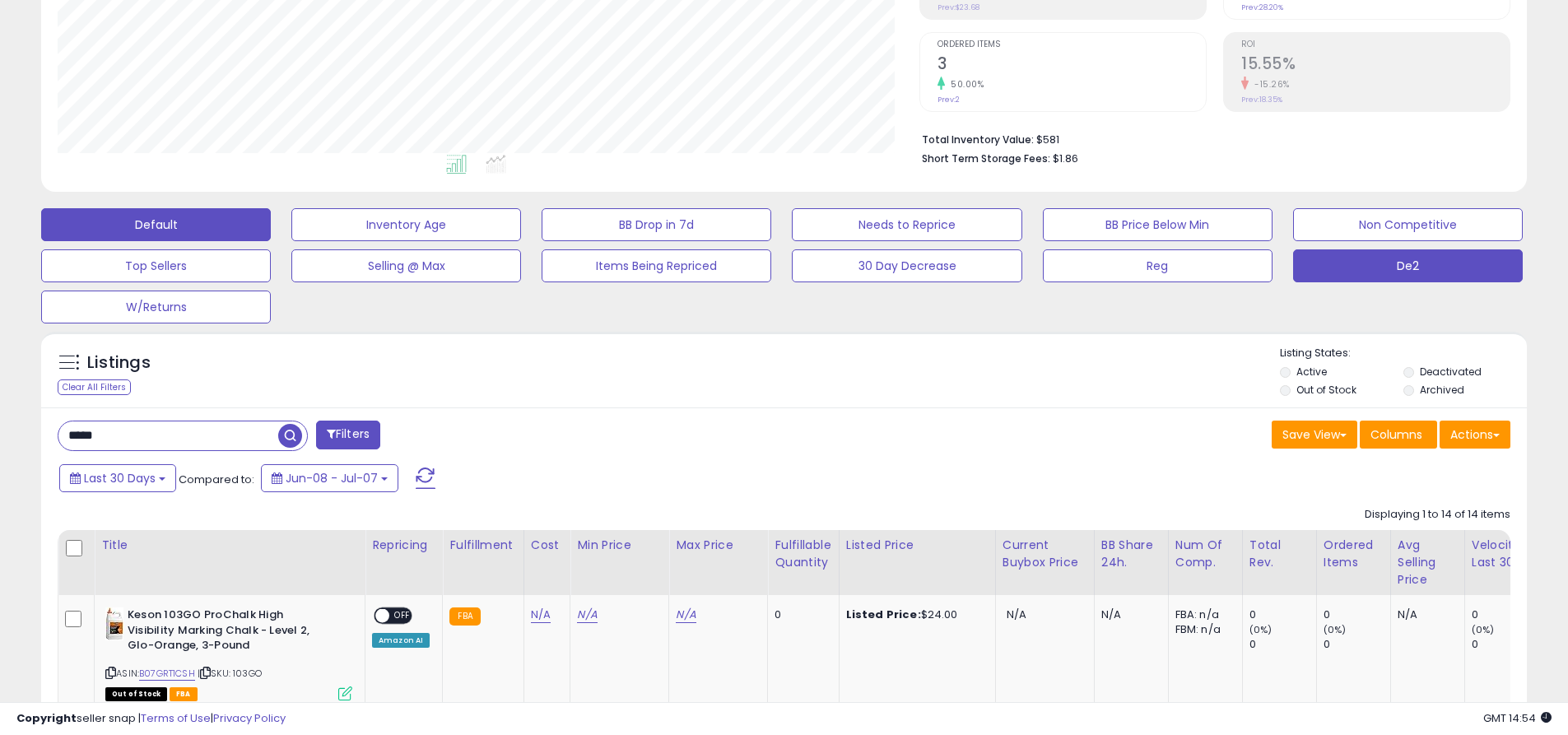 click on "Default" at bounding box center [156, 225] 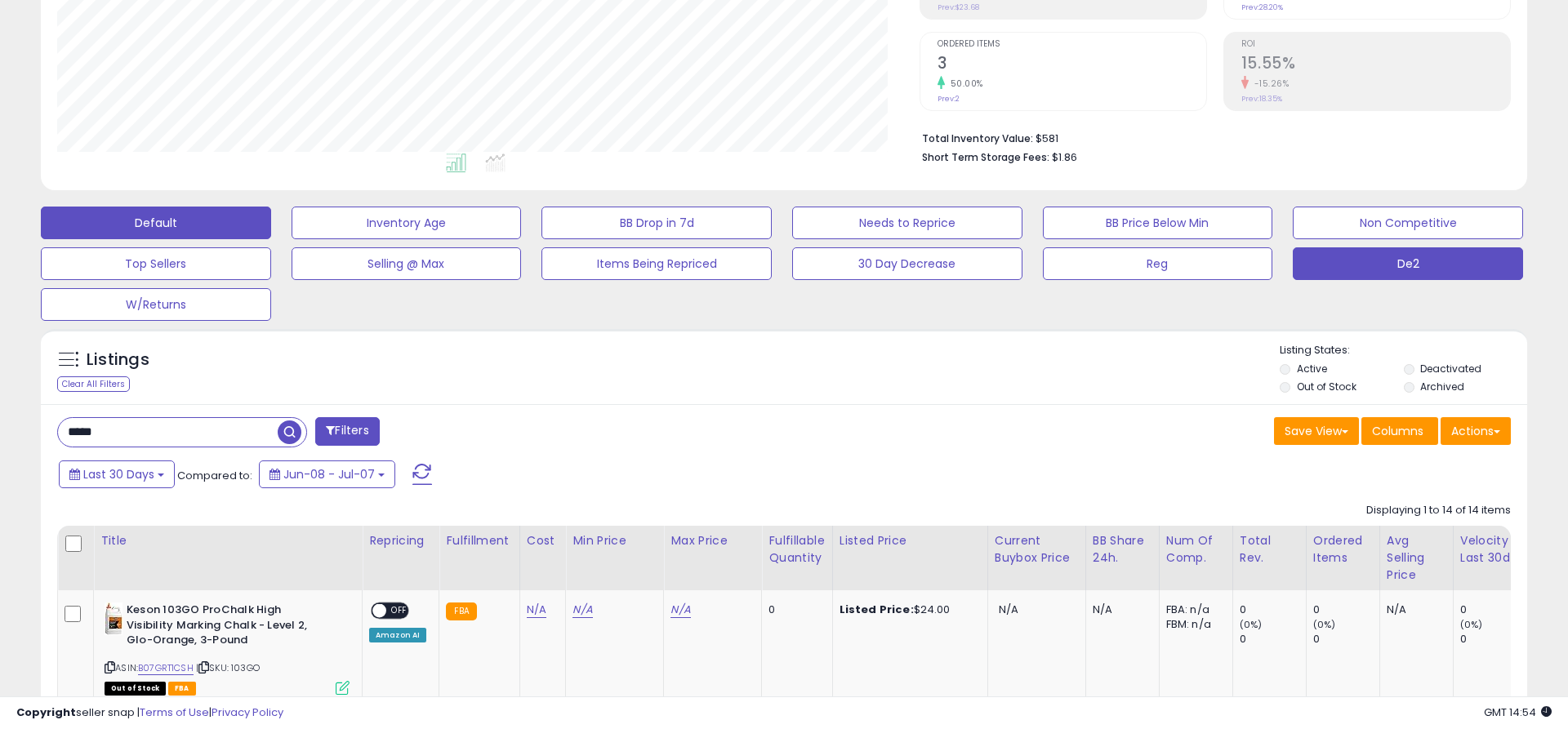 scroll, scrollTop: 816015, scrollLeft: 815804, axis: both 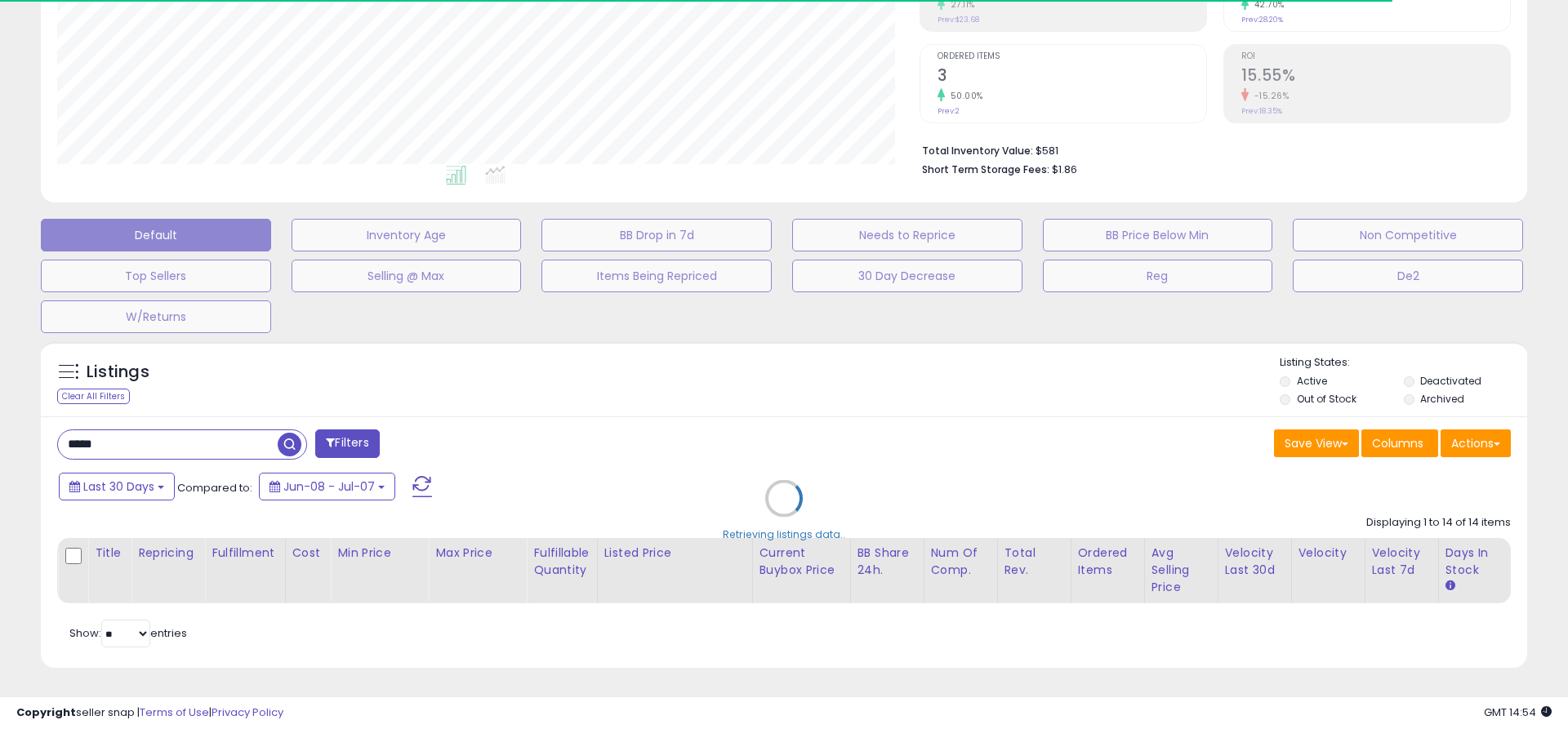 type 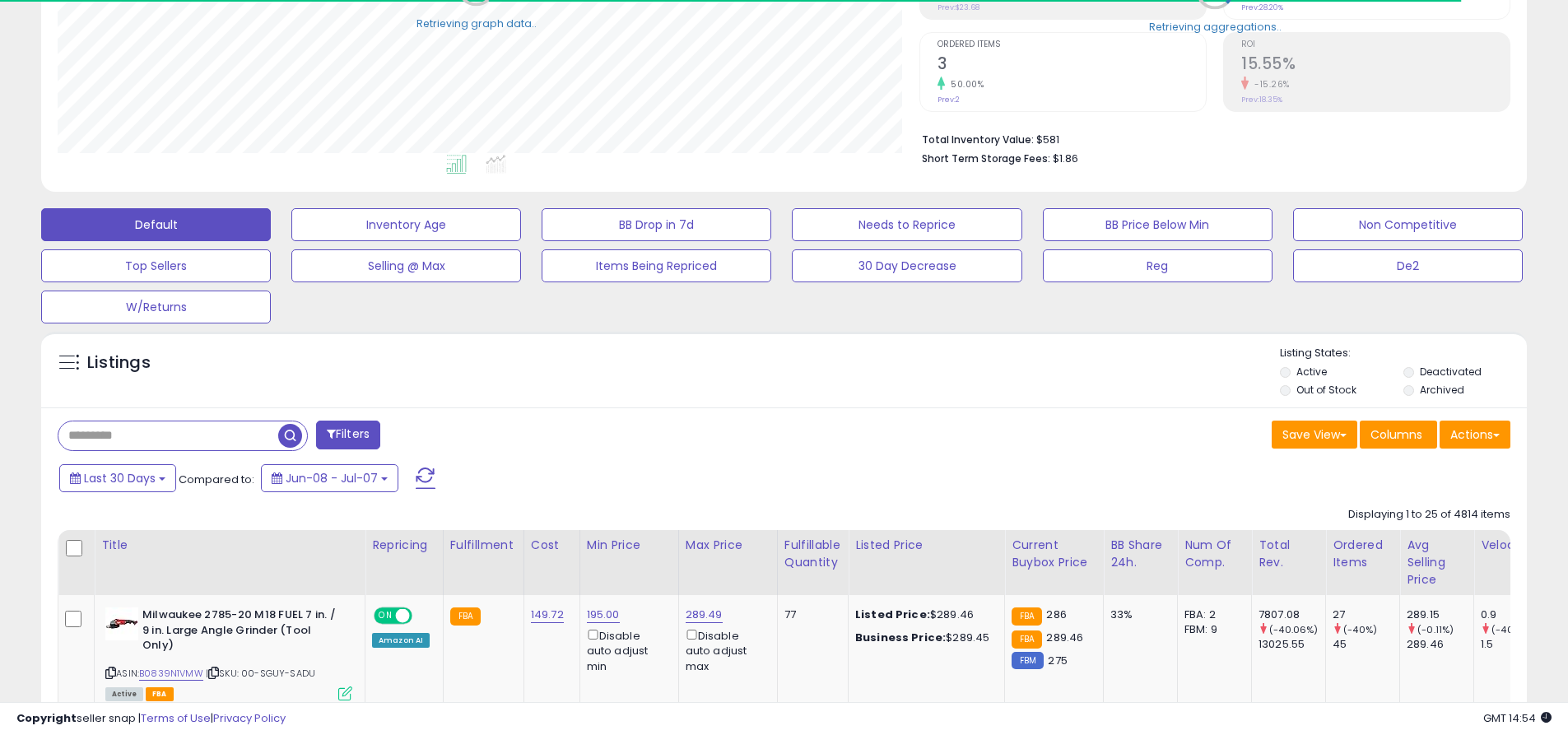 scroll, scrollTop: 337, scrollLeft: 862, axis: both 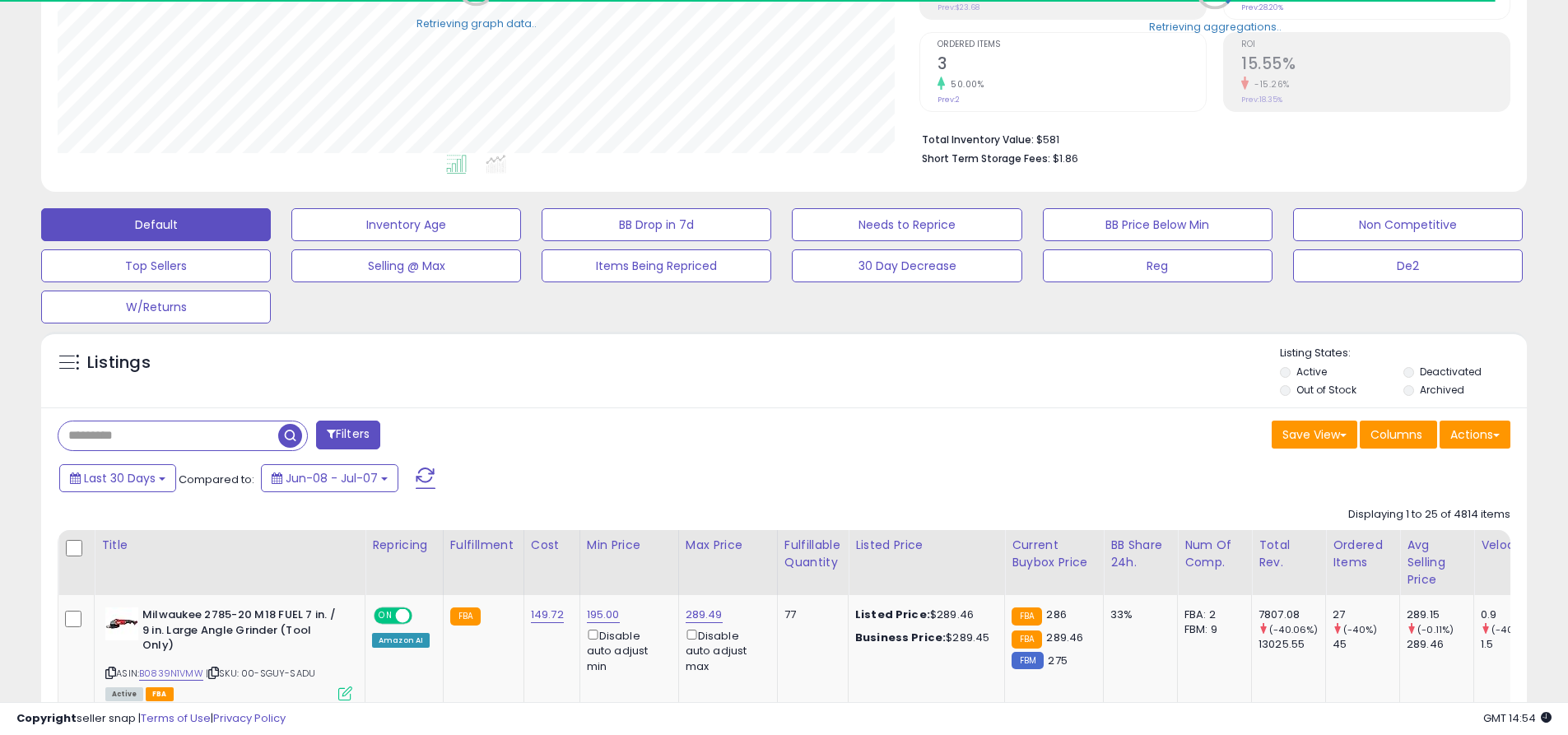 click at bounding box center [426, 478] 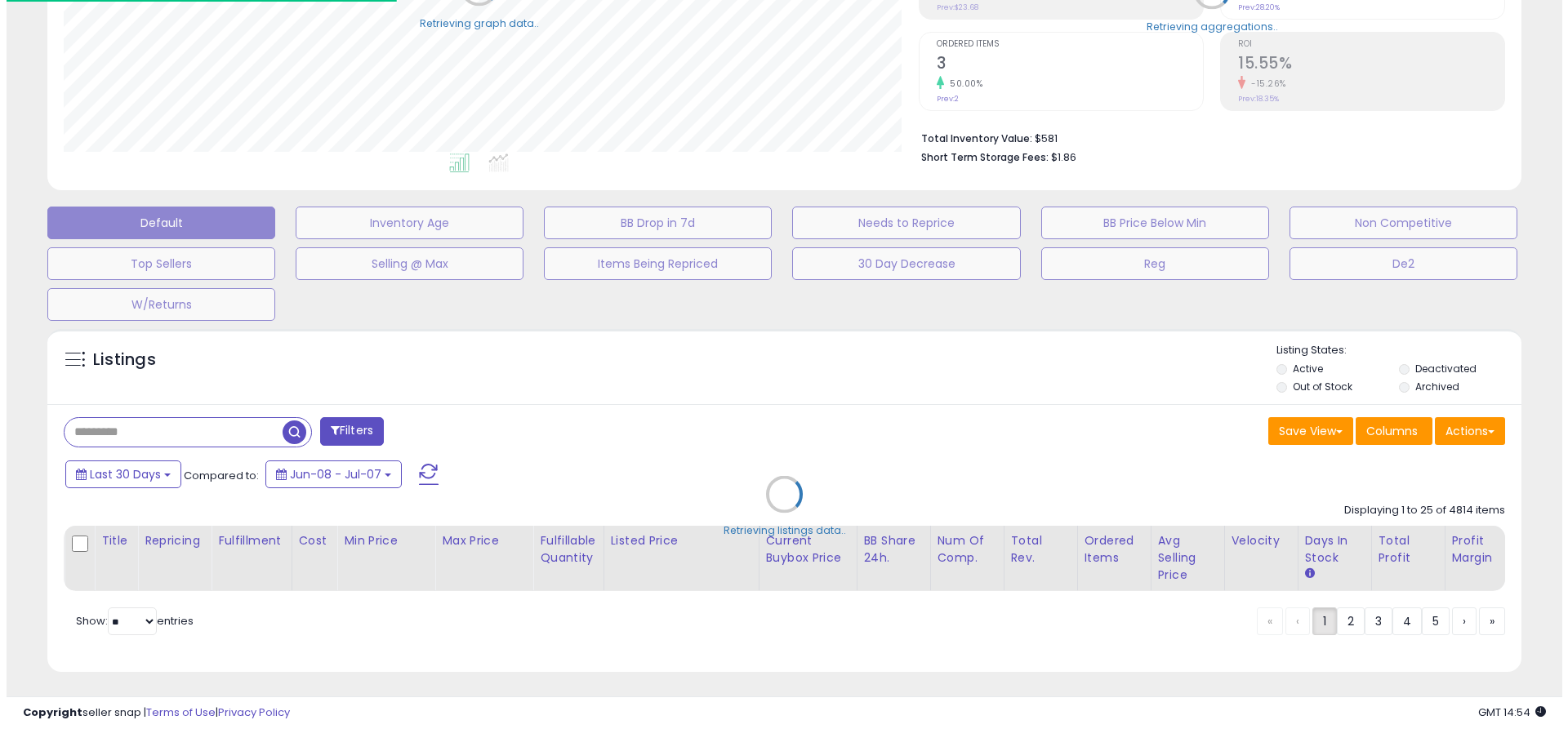 scroll, scrollTop: 324, scrollLeft: 0, axis: vertical 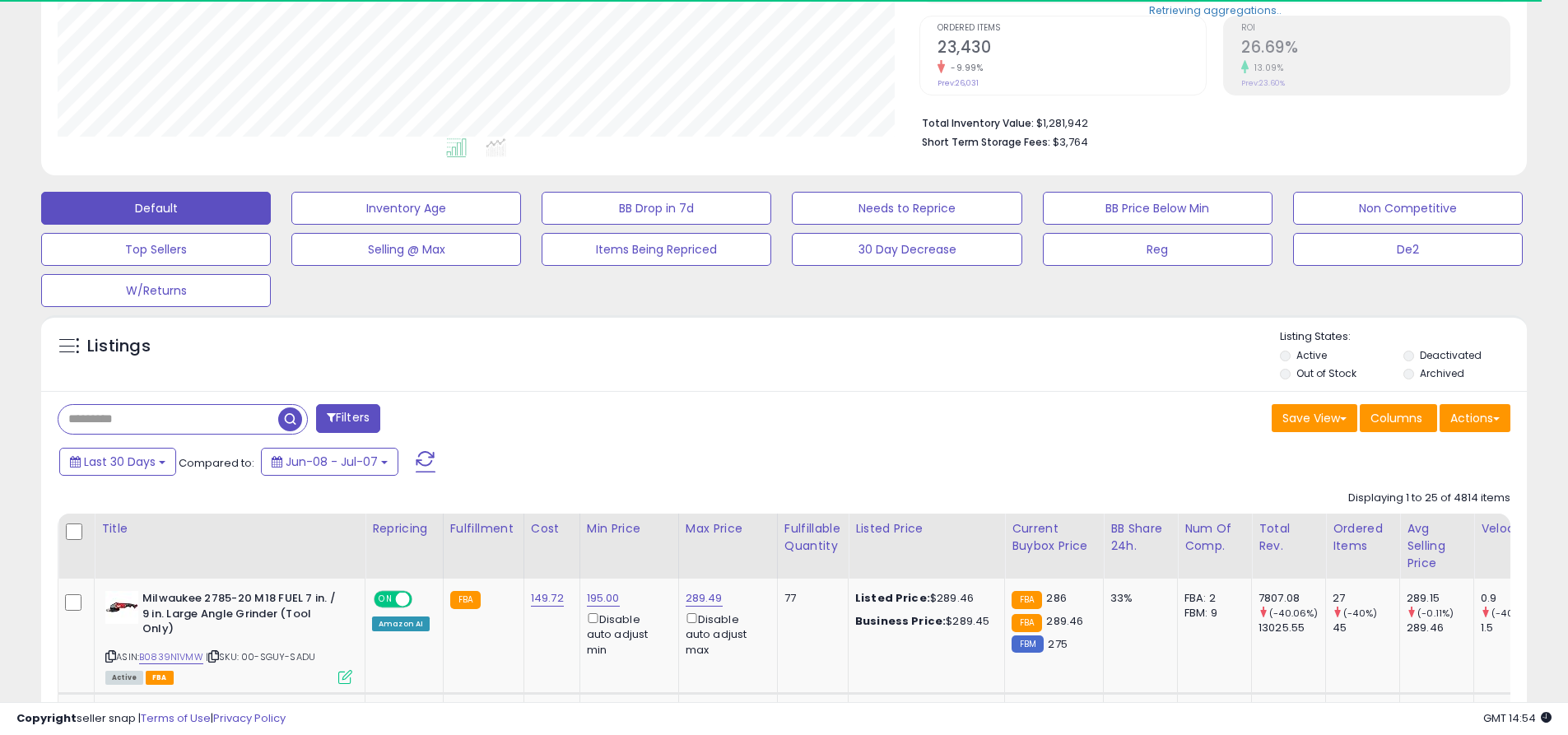 click at bounding box center (168, 419) 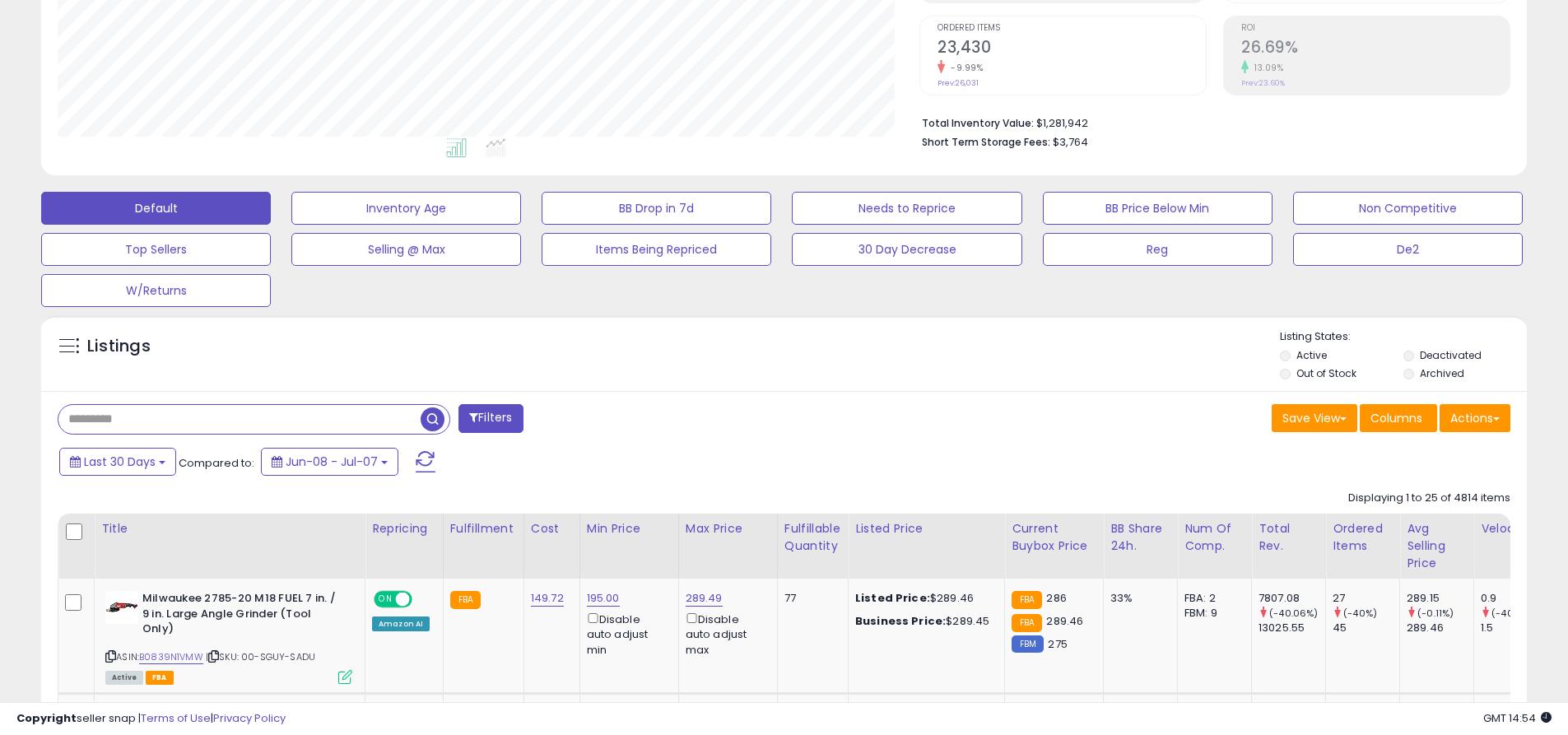 scroll, scrollTop: 822731, scrollLeft: 822235, axis: both 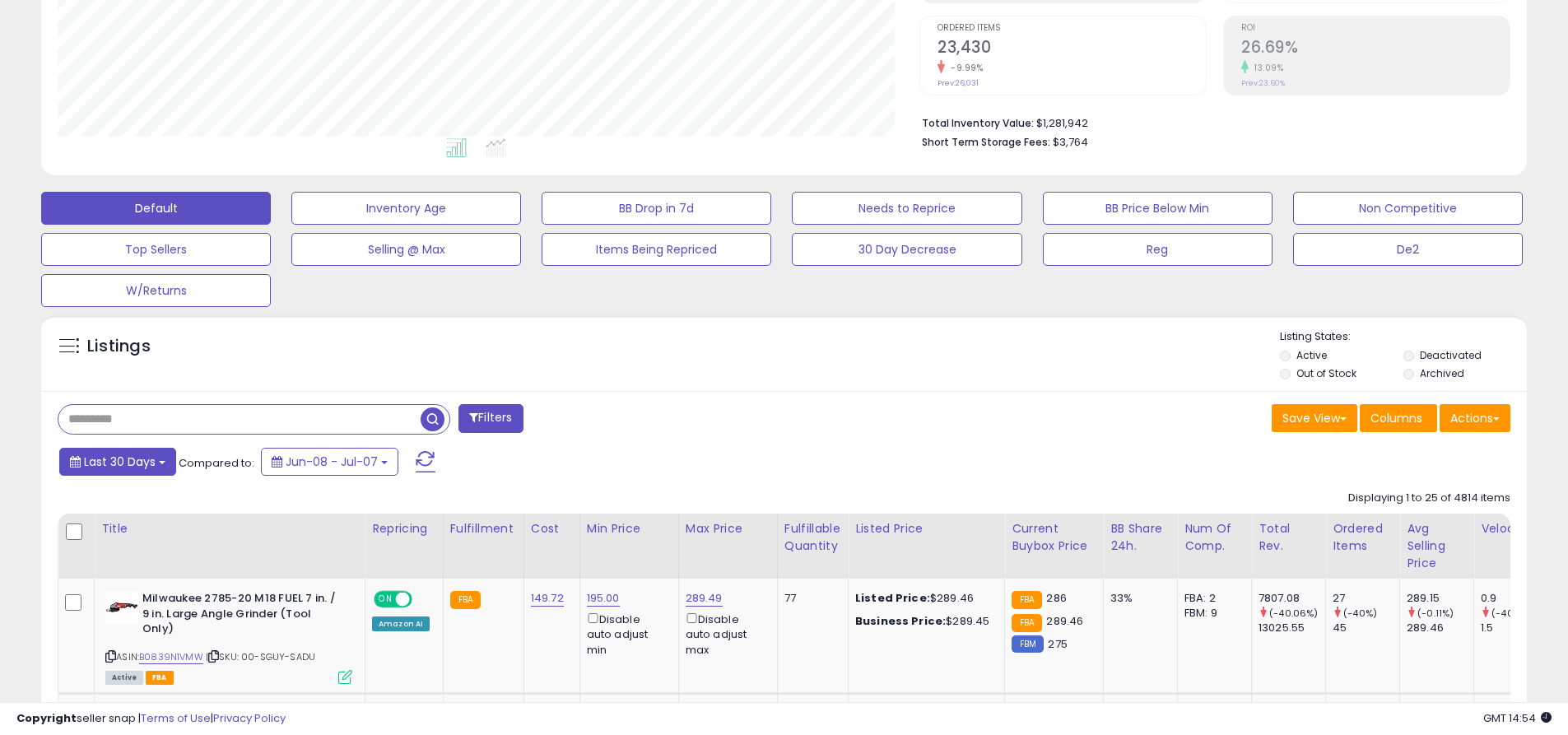 click on "Last 30 Days" at bounding box center (119, 462) 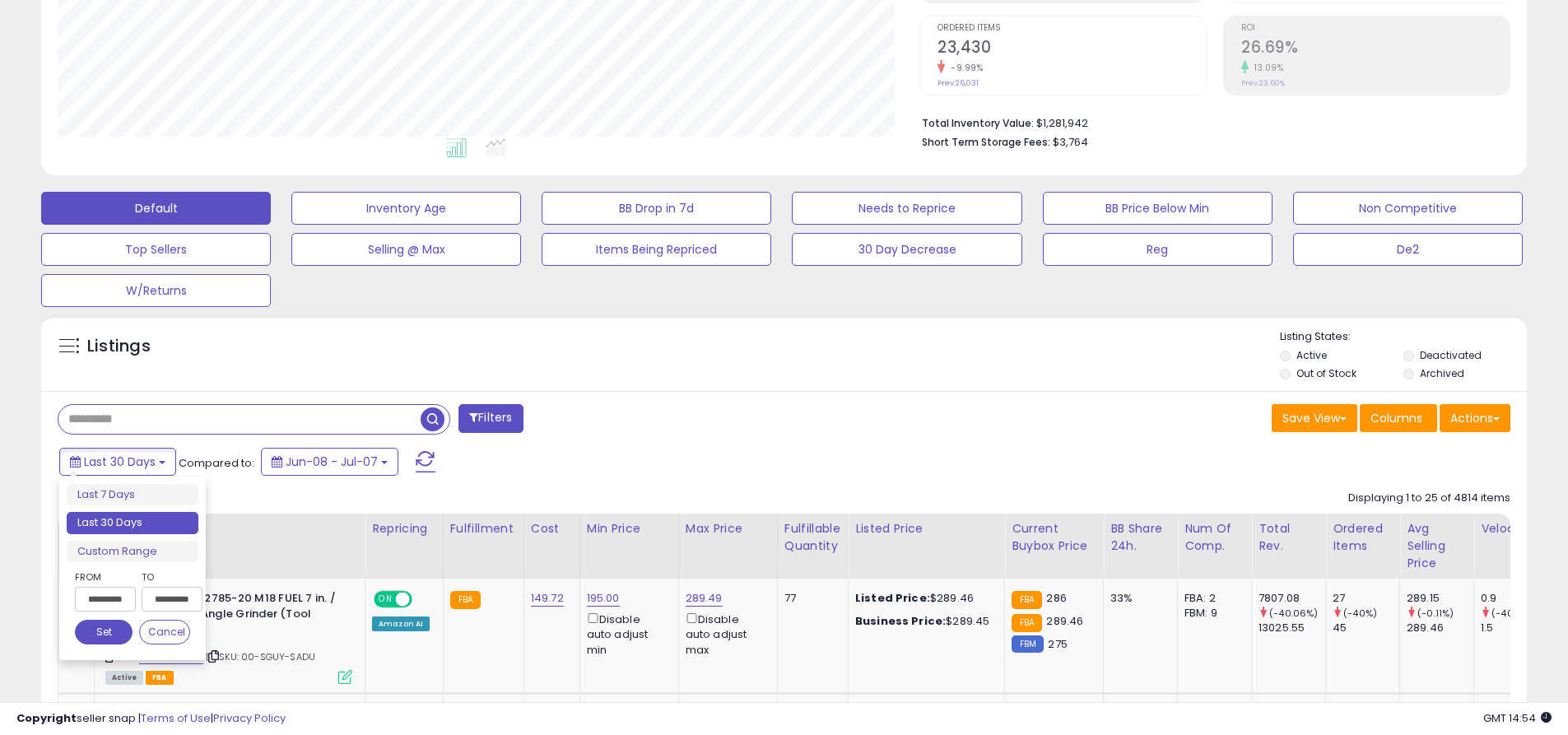 click on "Last 30 Days" at bounding box center [133, 523] 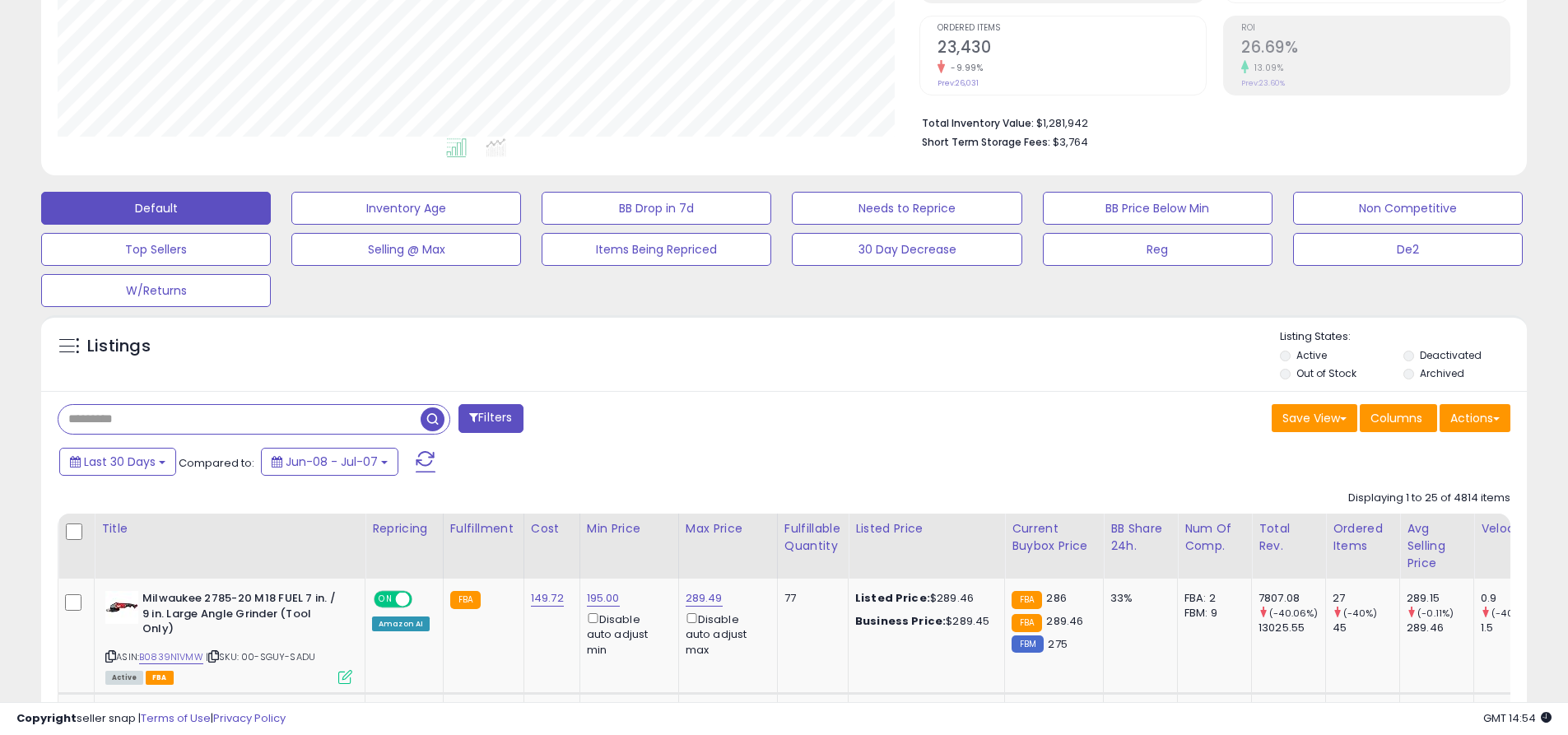 click at bounding box center (240, 419) 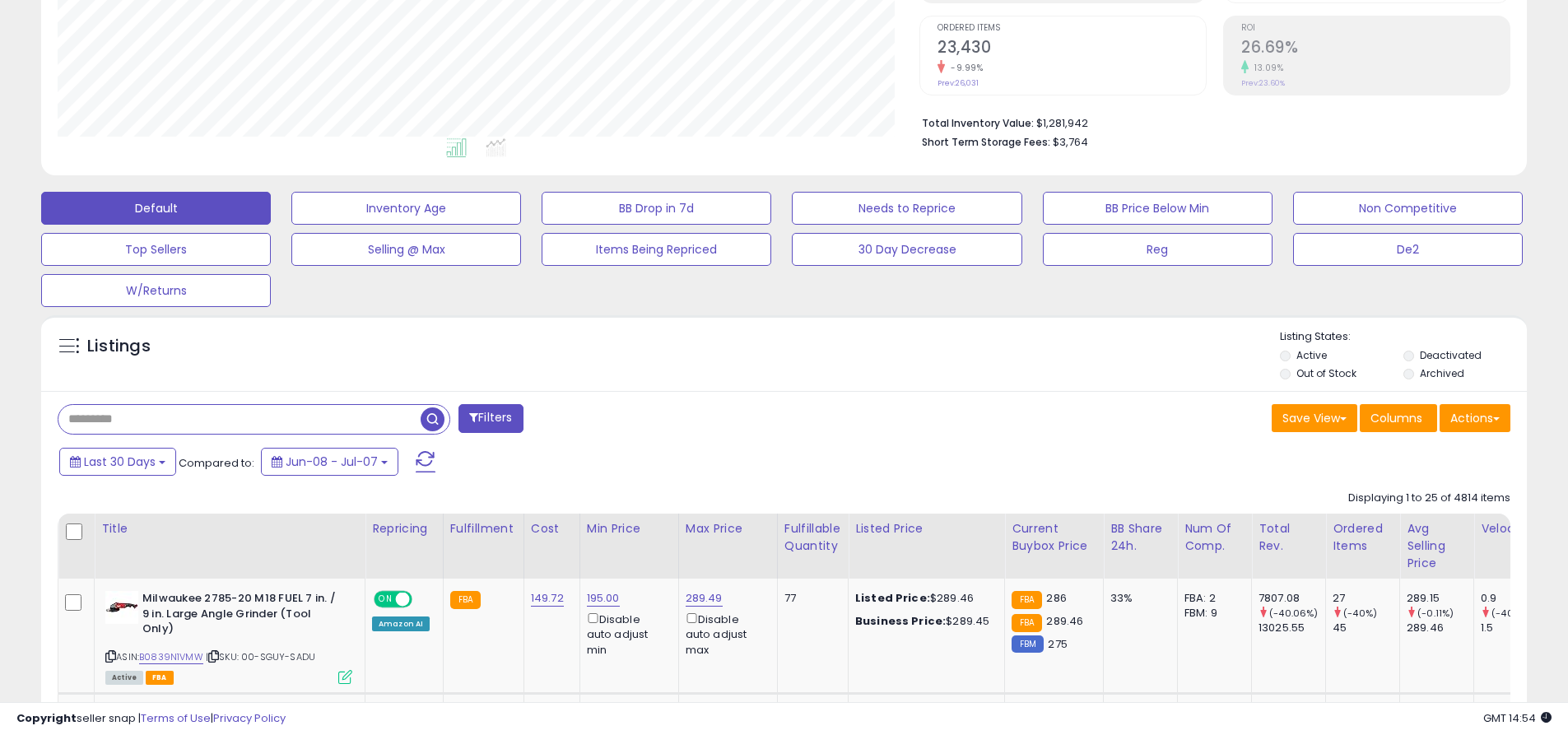 click at bounding box center [432, 419] 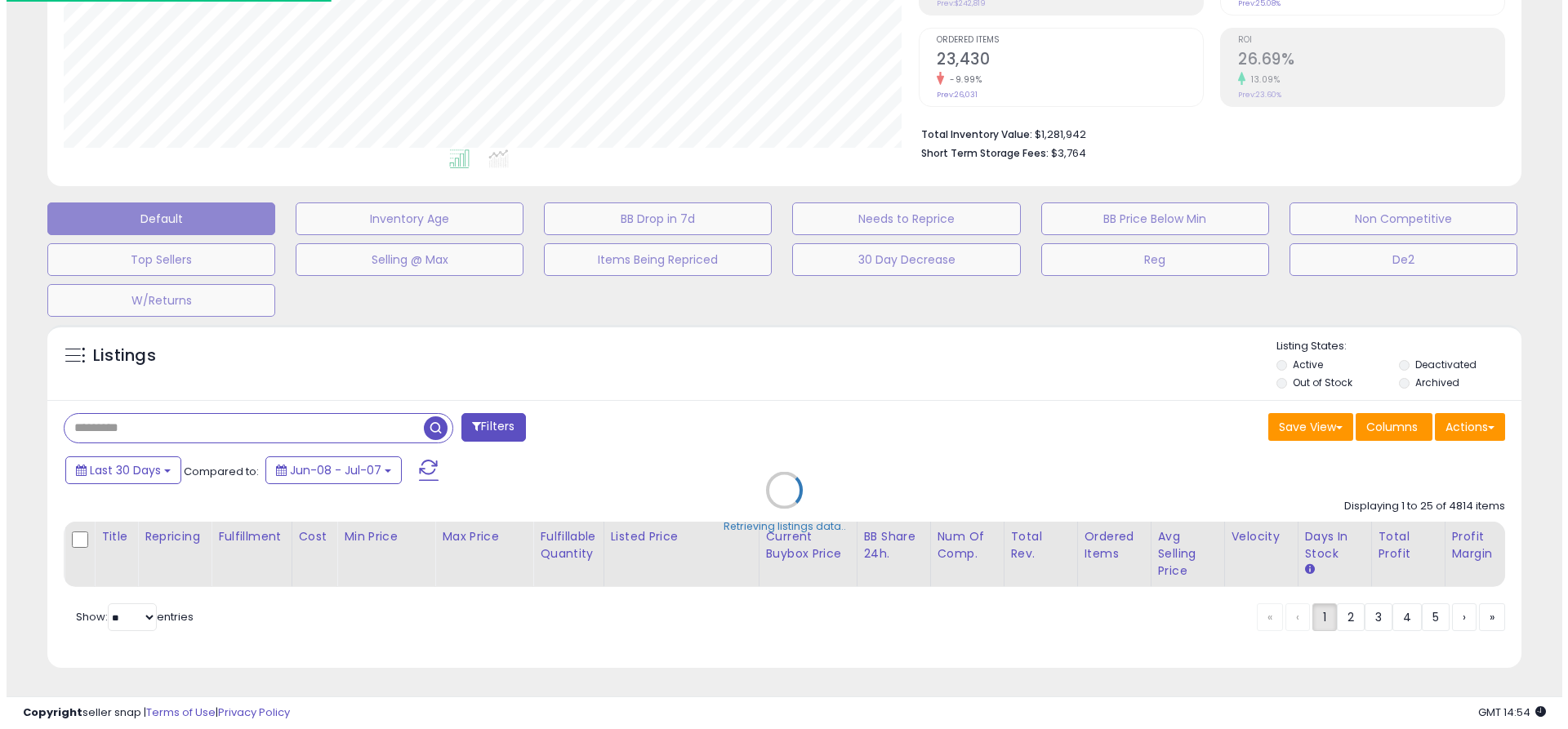 scroll, scrollTop: 816015, scrollLeft: 815804, axis: both 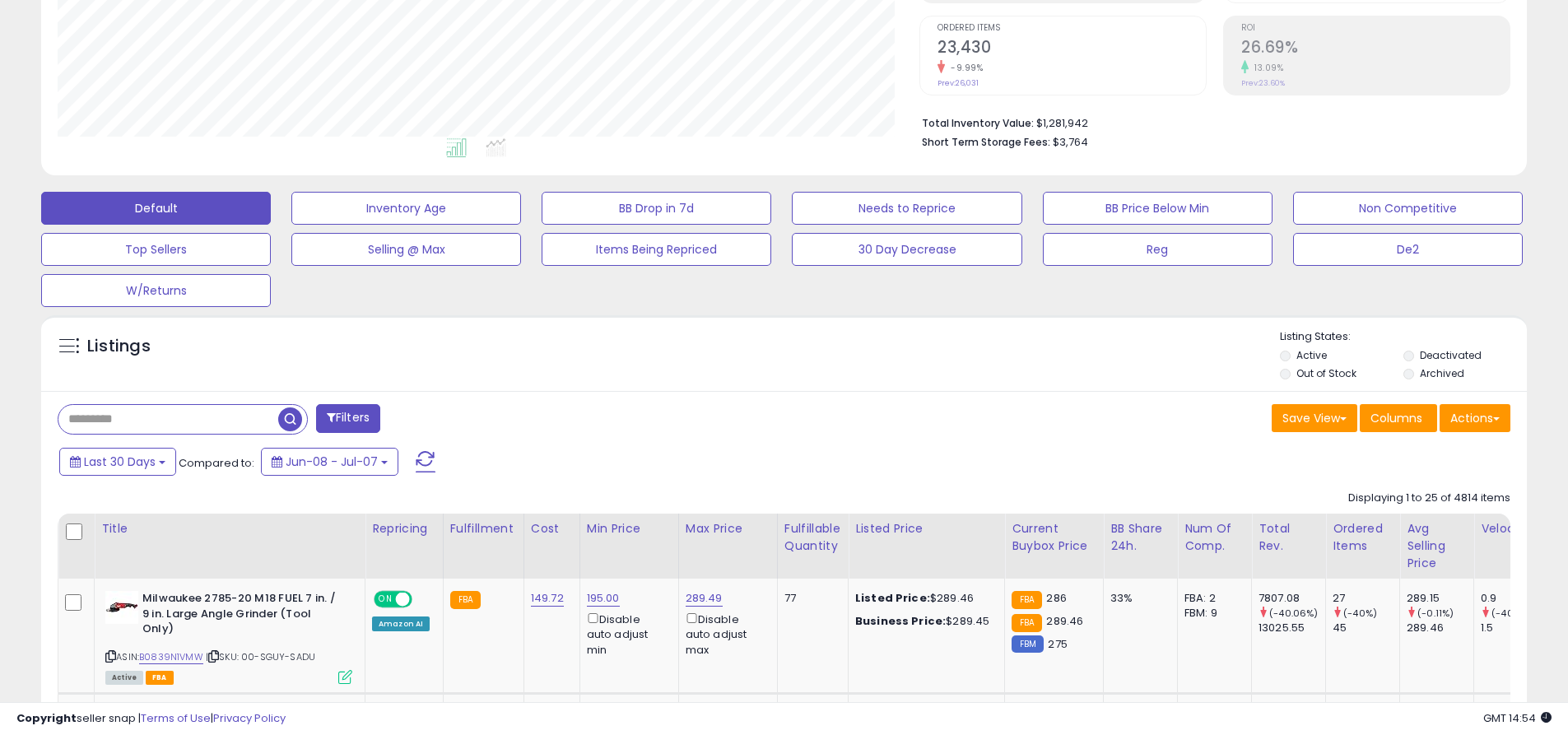 click on "Actions" at bounding box center [1475, 418] 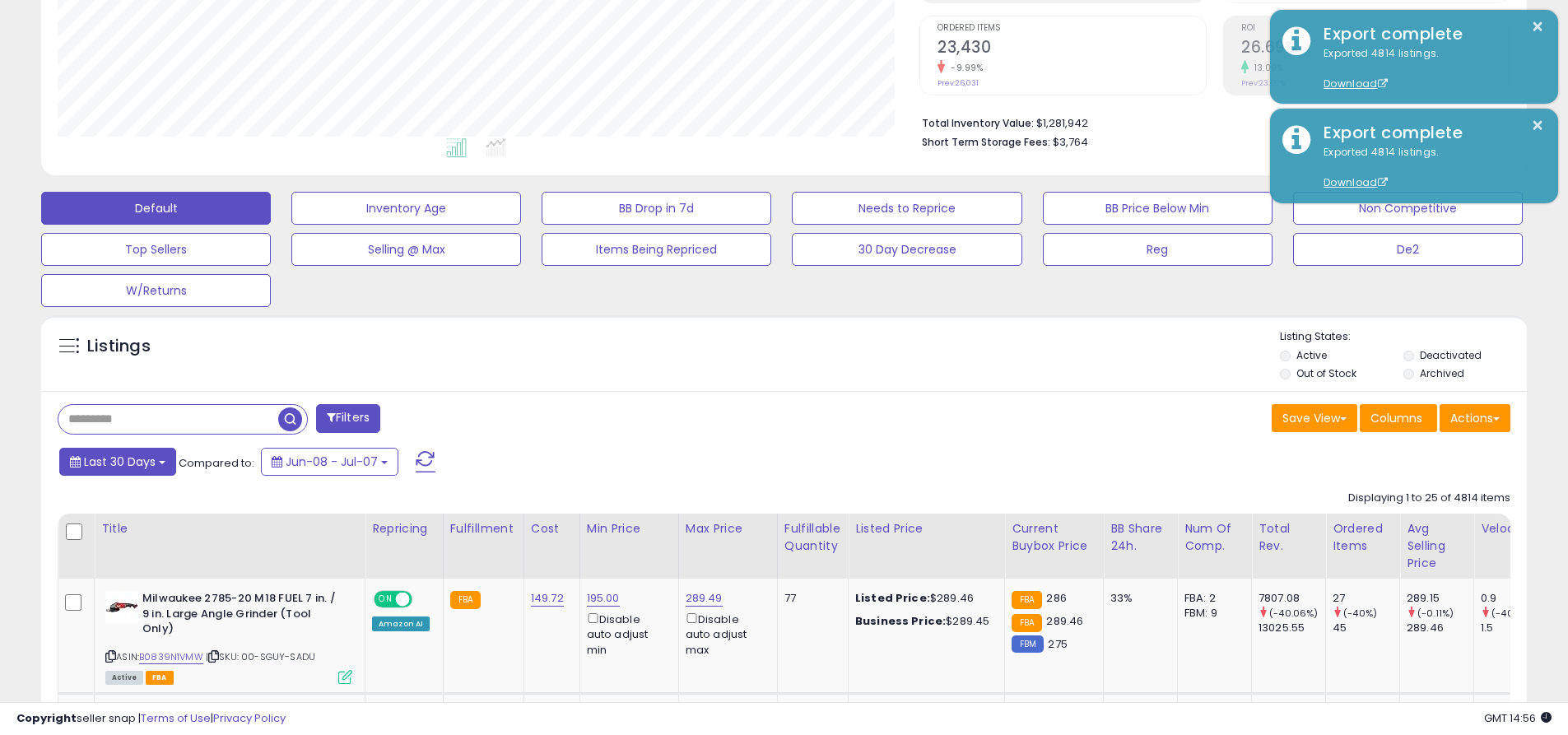 click on "Last 30 Days" at bounding box center [119, 462] 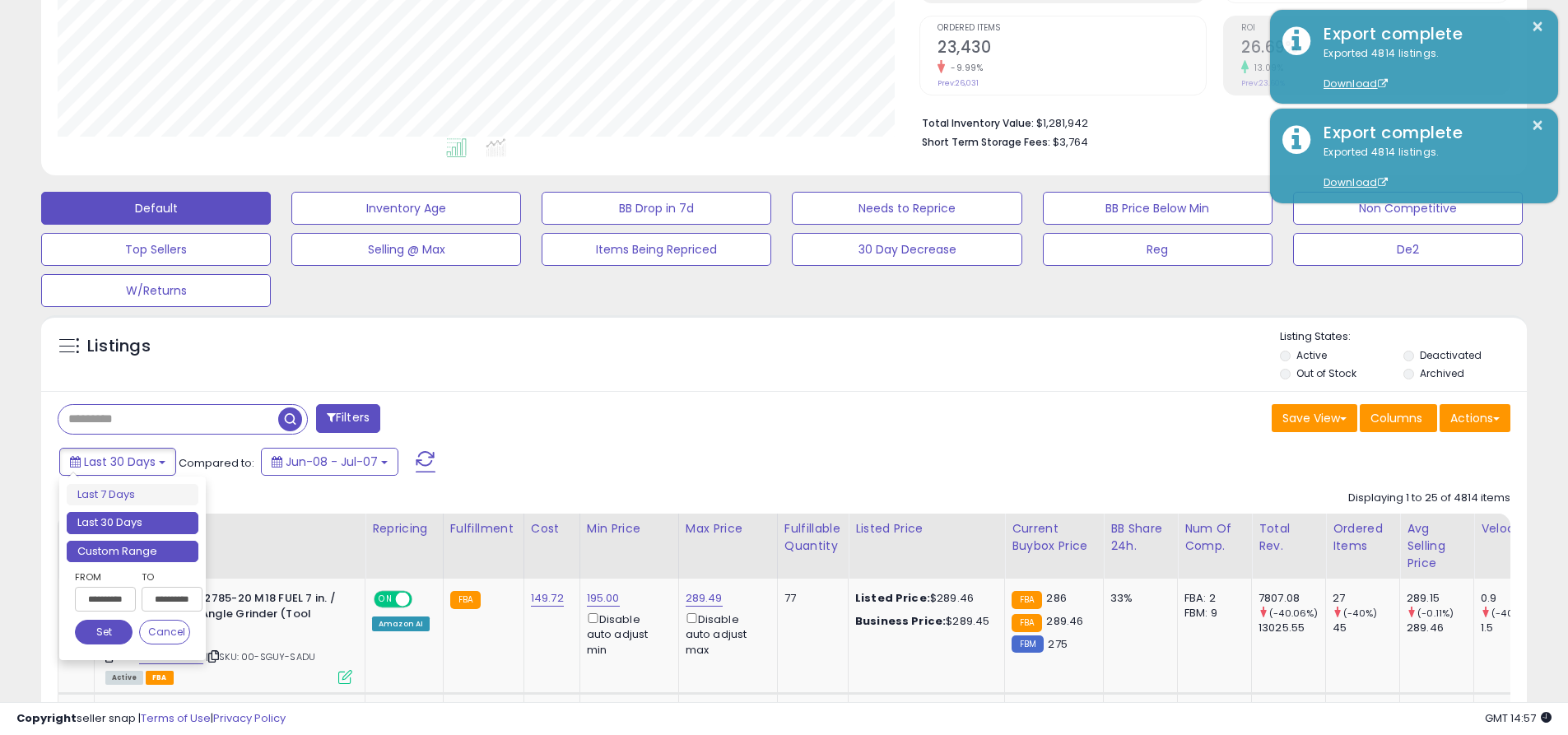 click on "Custom Range" at bounding box center (133, 551) 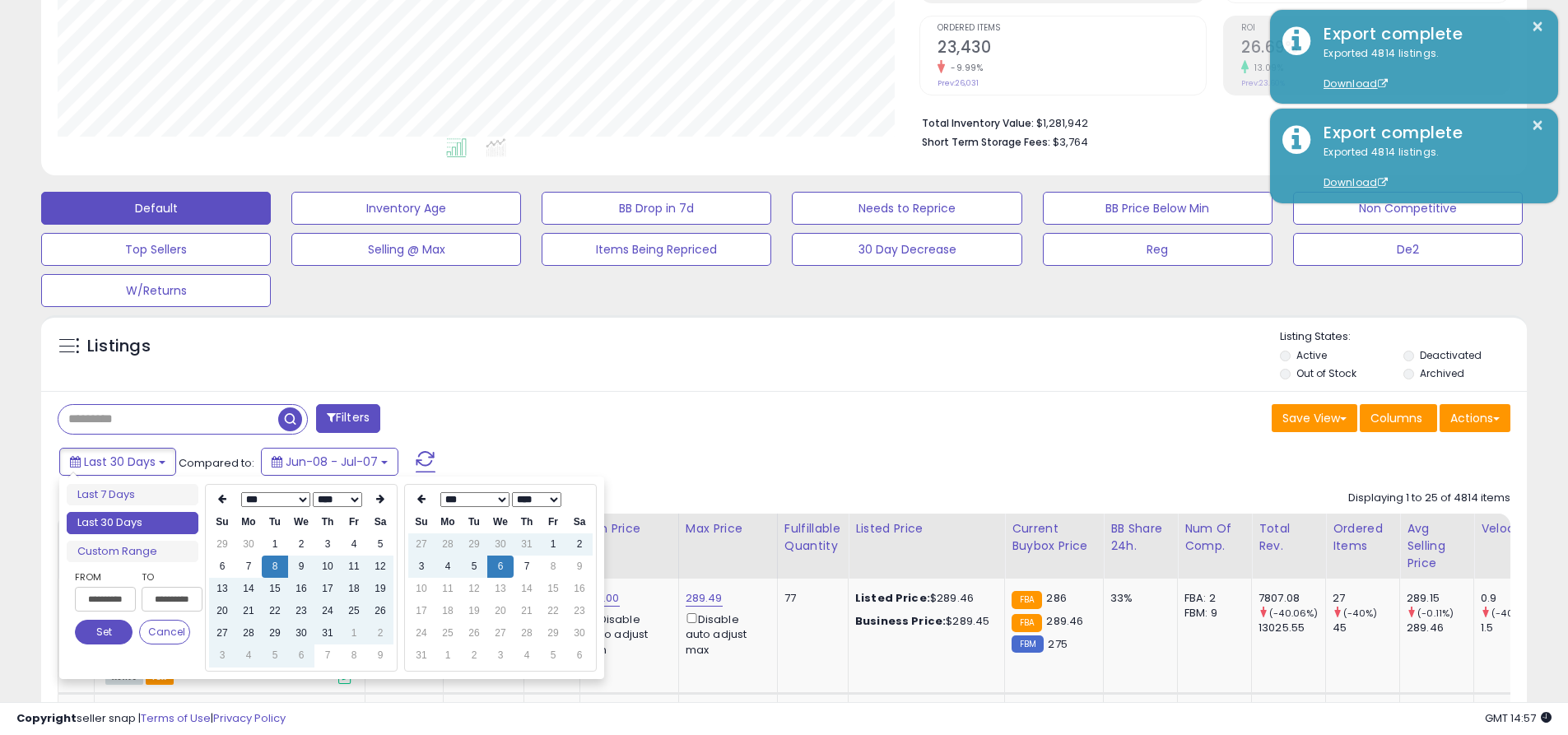 click on "**********" at bounding box center [105, 599] 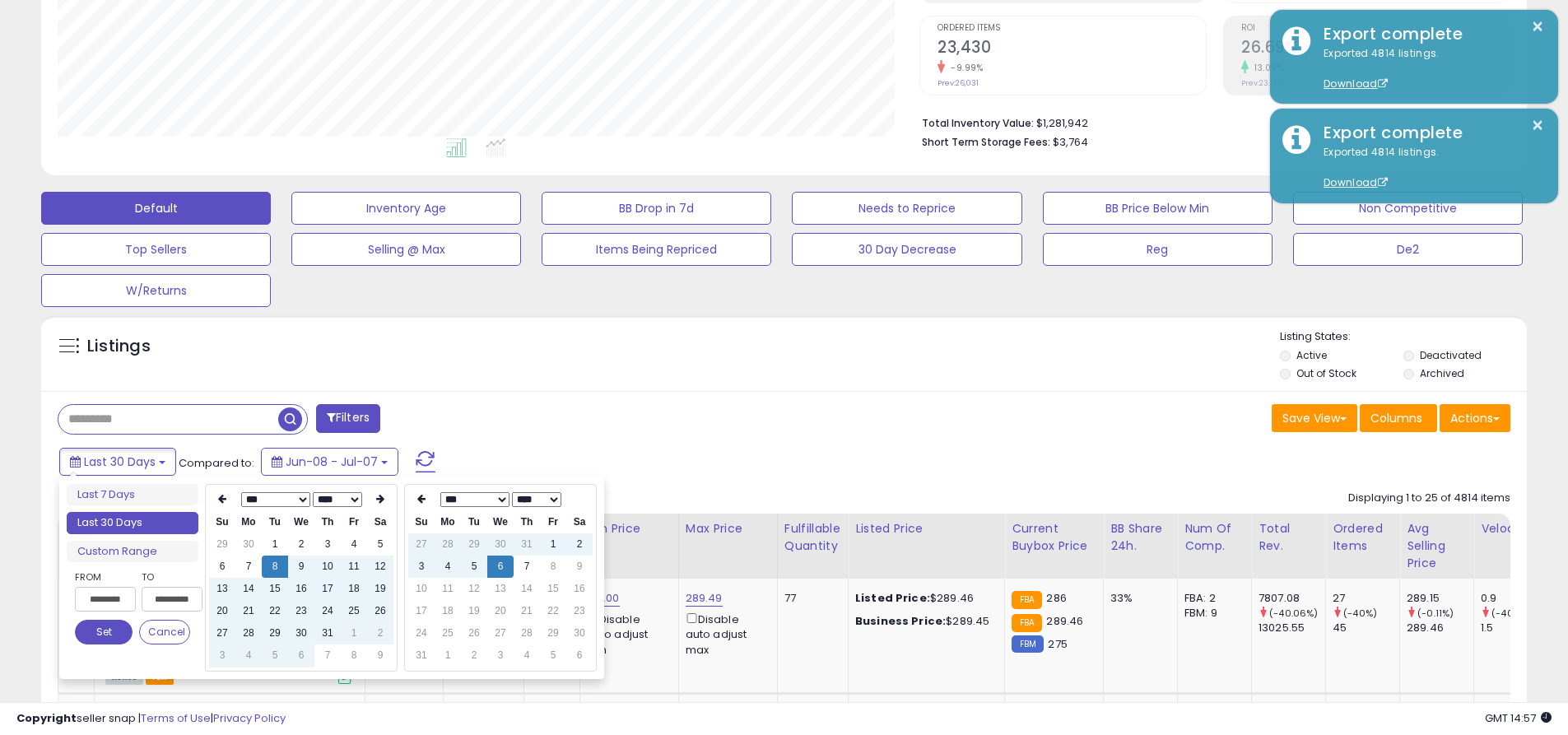 type on "**********" 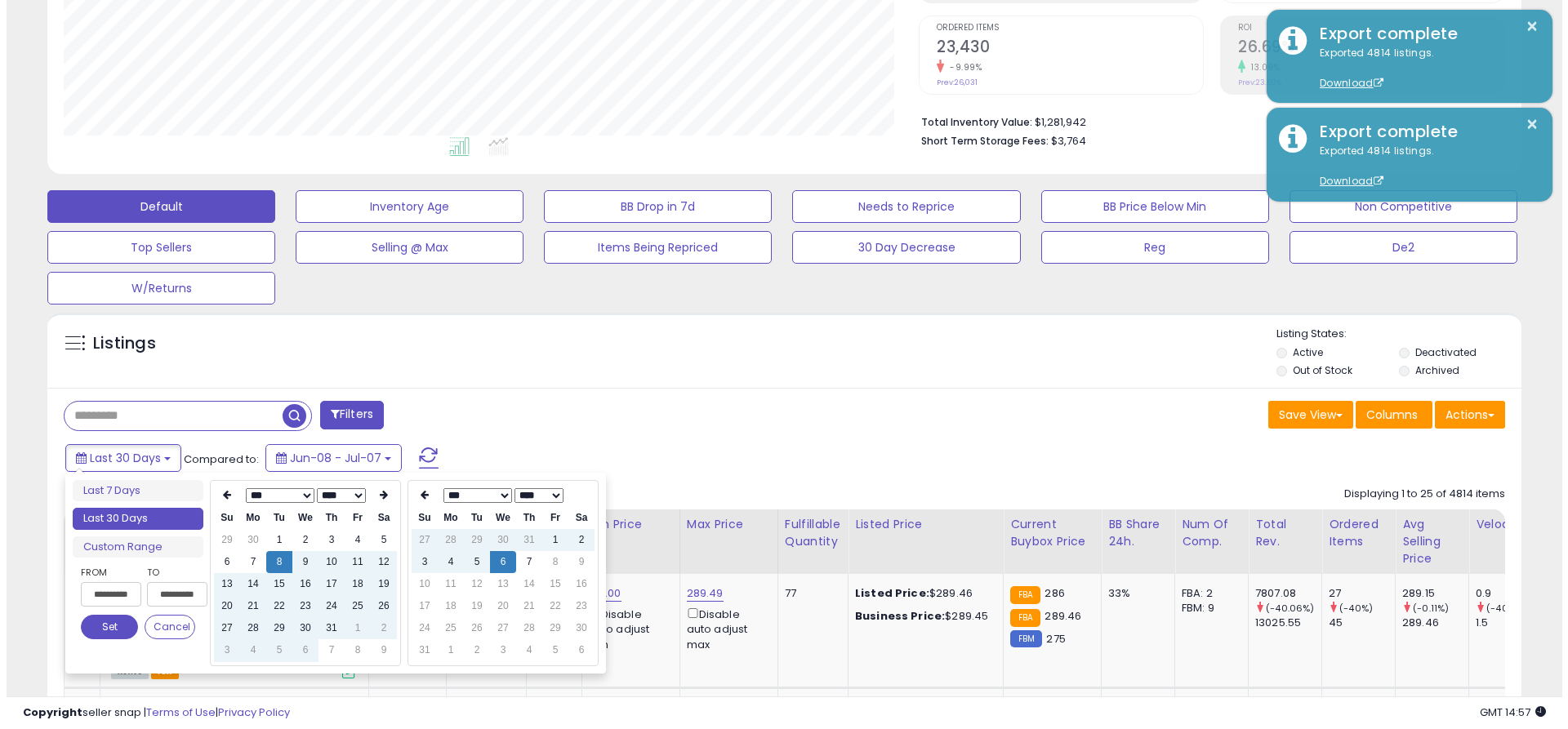 scroll, scrollTop: 0, scrollLeft: 2, axis: horizontal 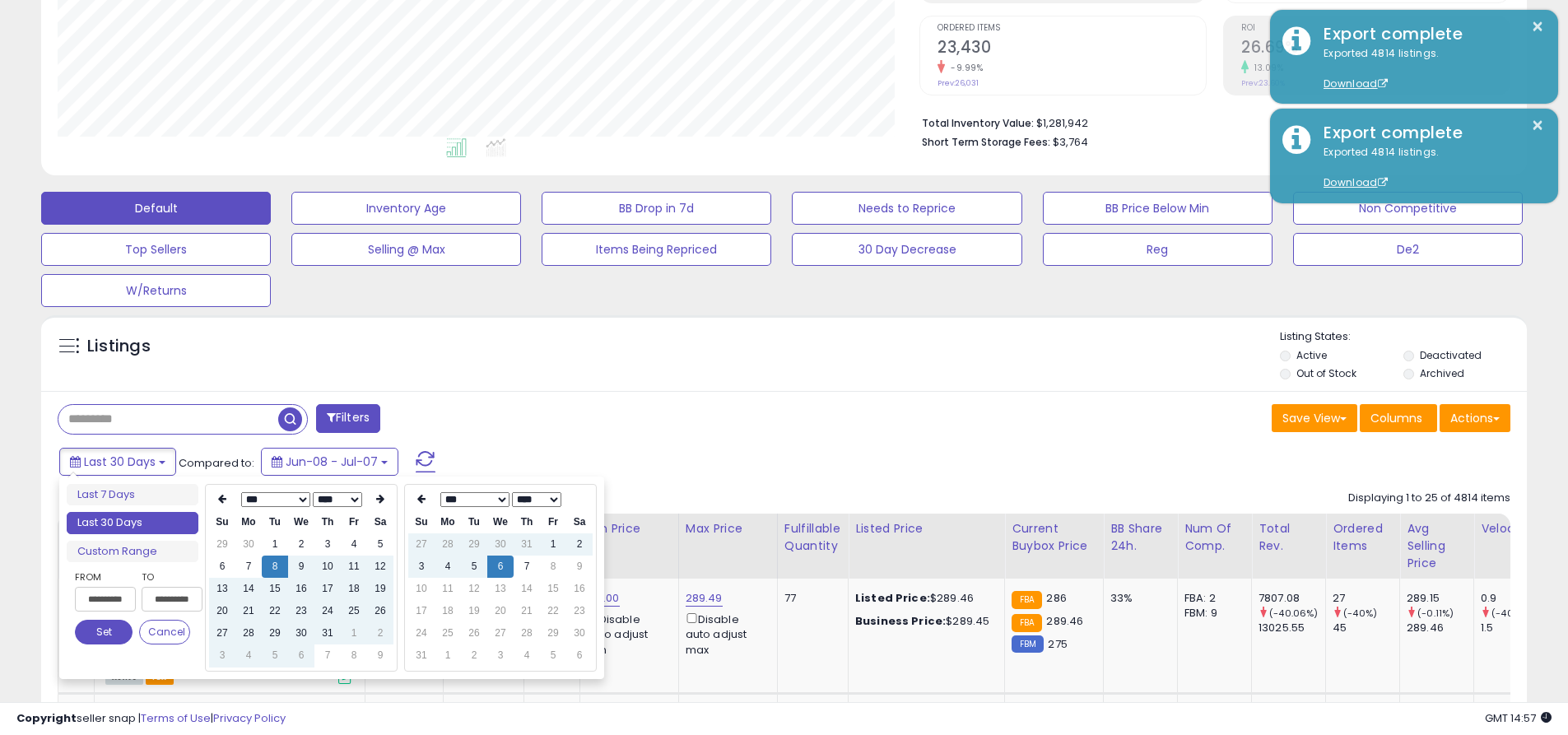 click on "Set" at bounding box center (104, 632) 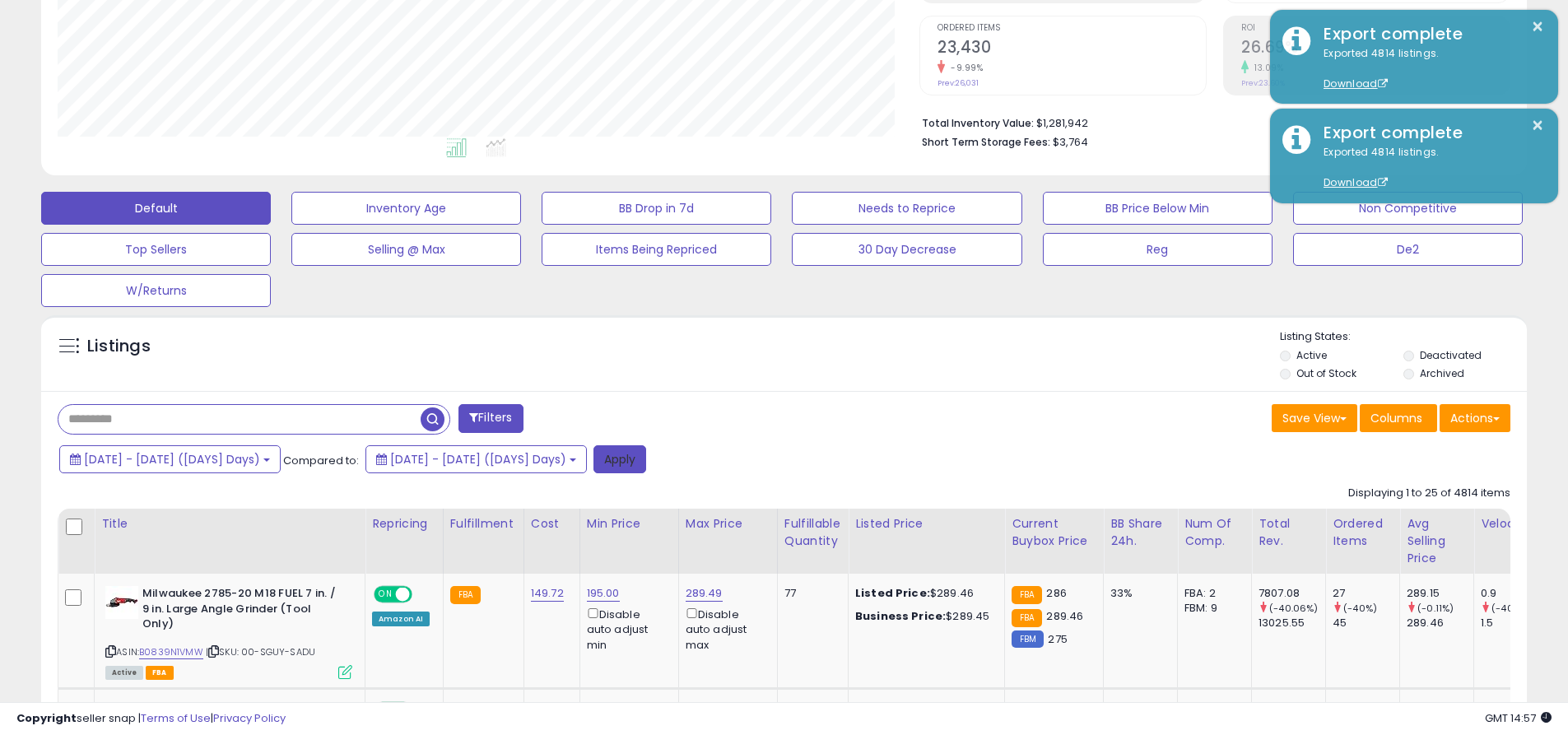 click on "Apply" at bounding box center (620, 459) 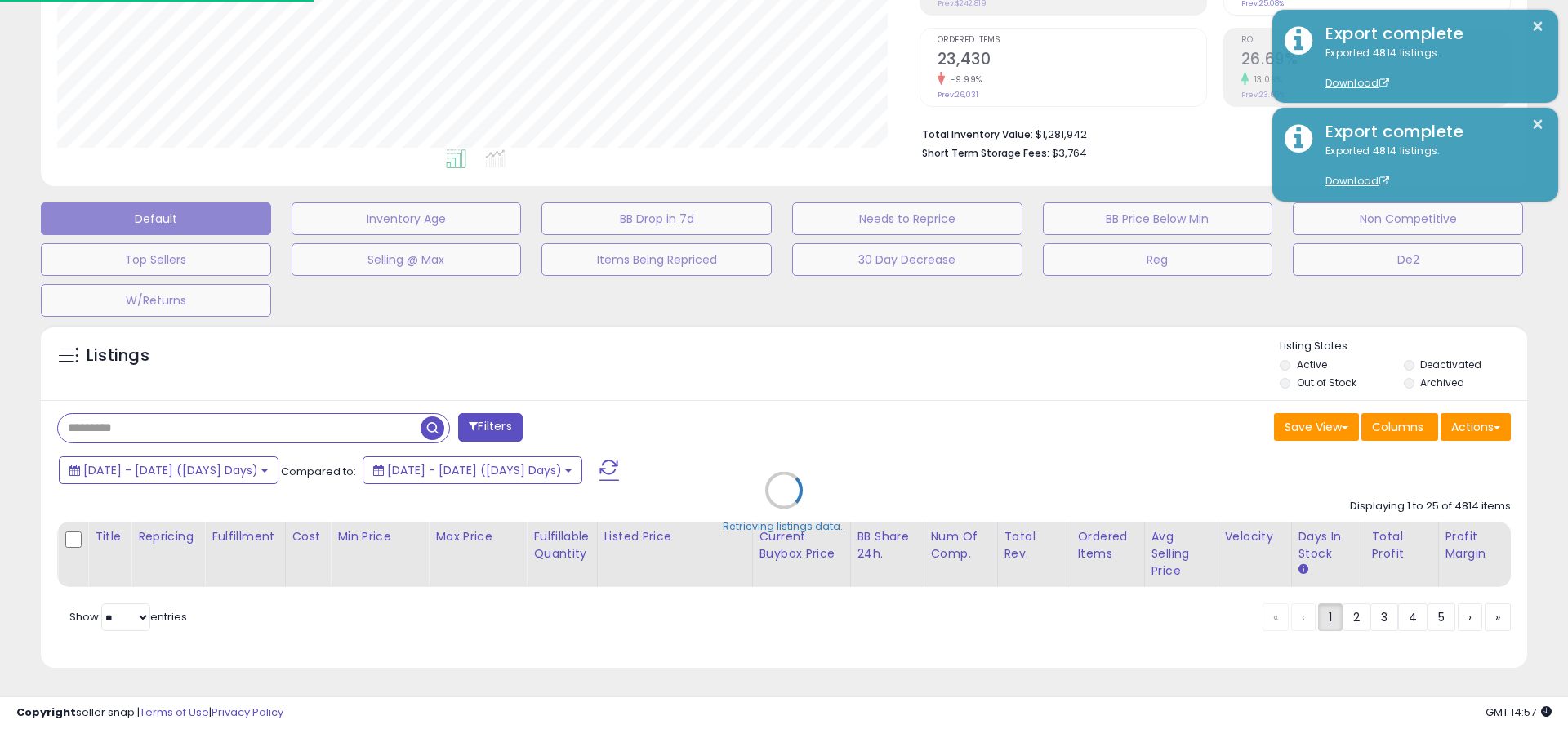 scroll, scrollTop: 816015, scrollLeft: 815804, axis: both 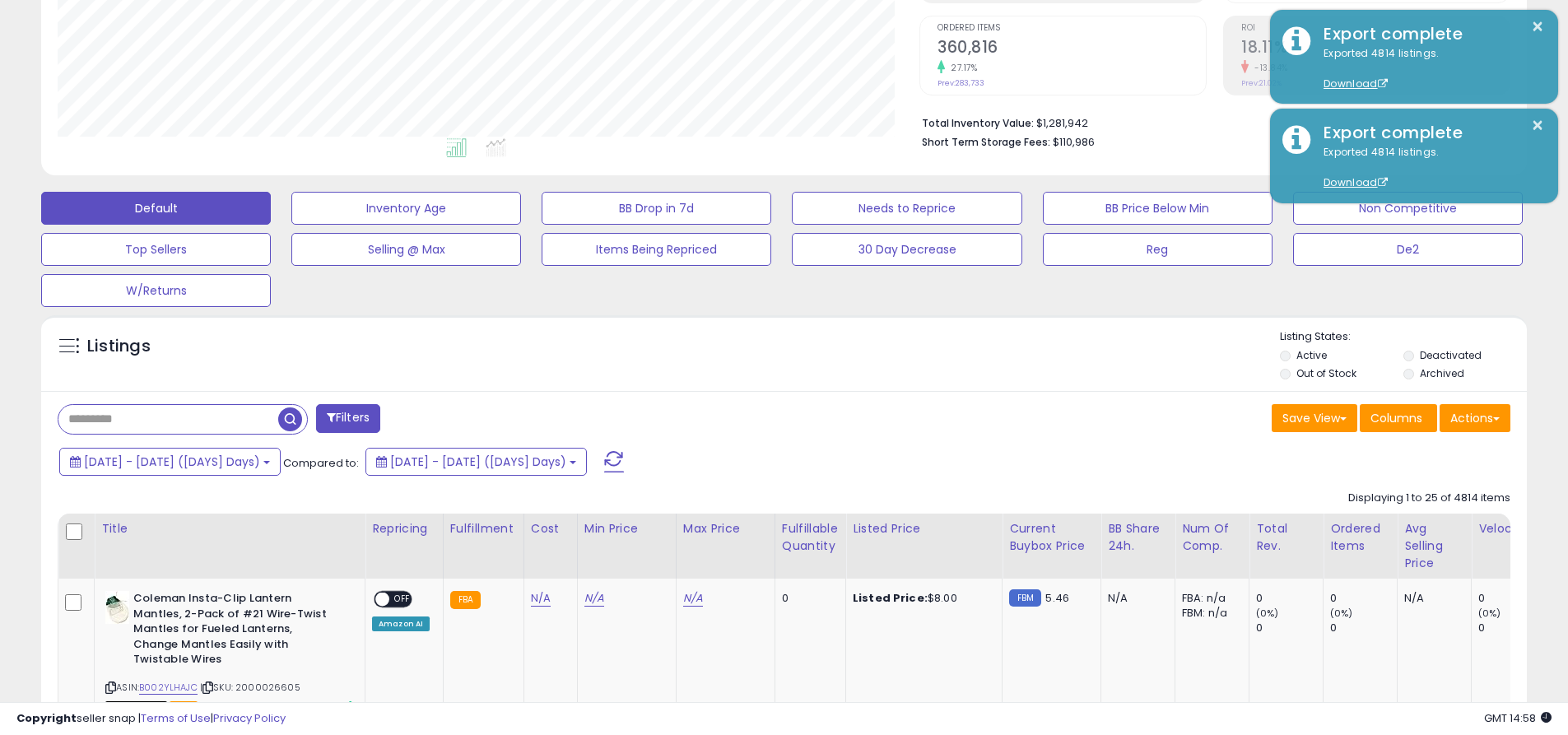 click on "Actions" at bounding box center [1475, 418] 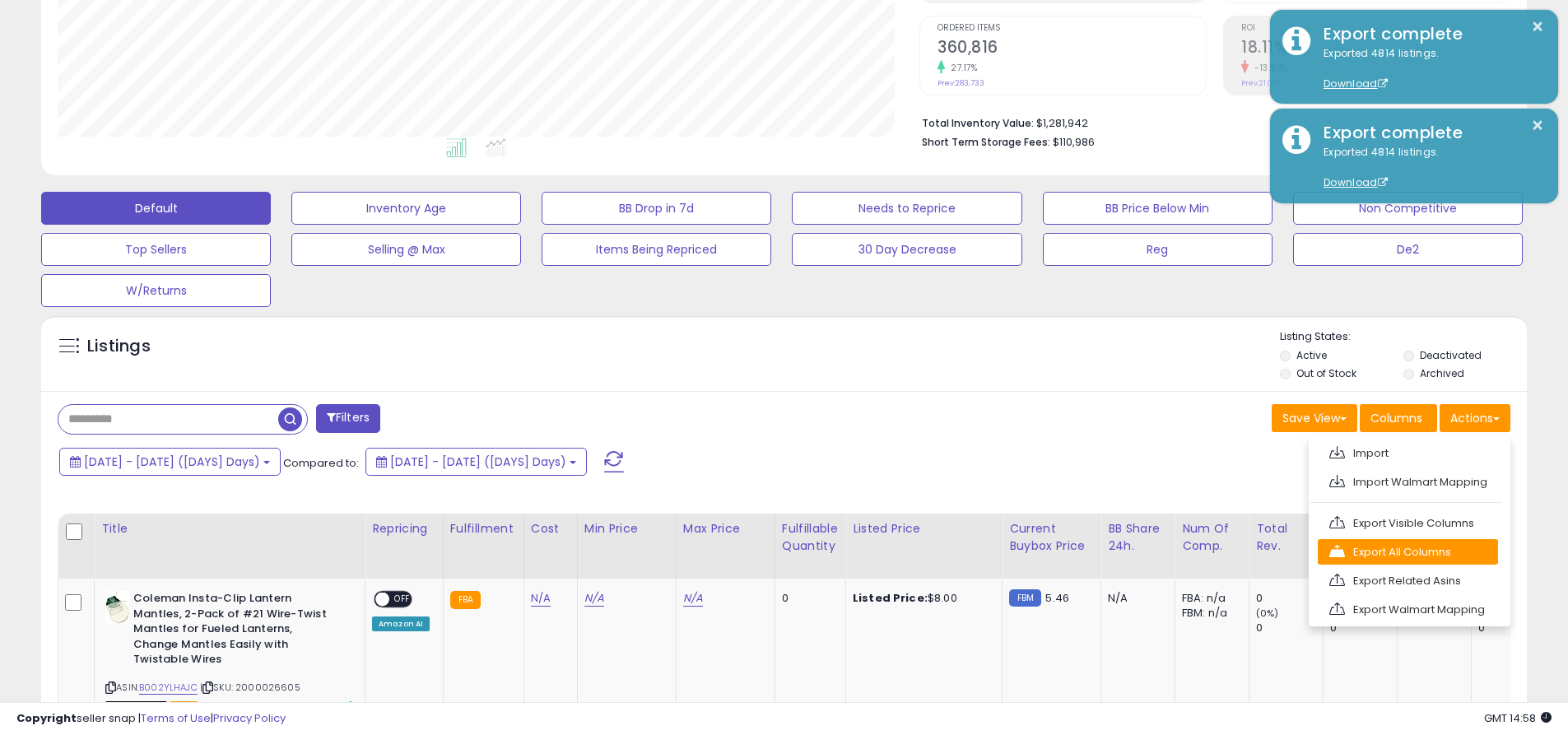click on "Export All Columns" at bounding box center [1407, 551] 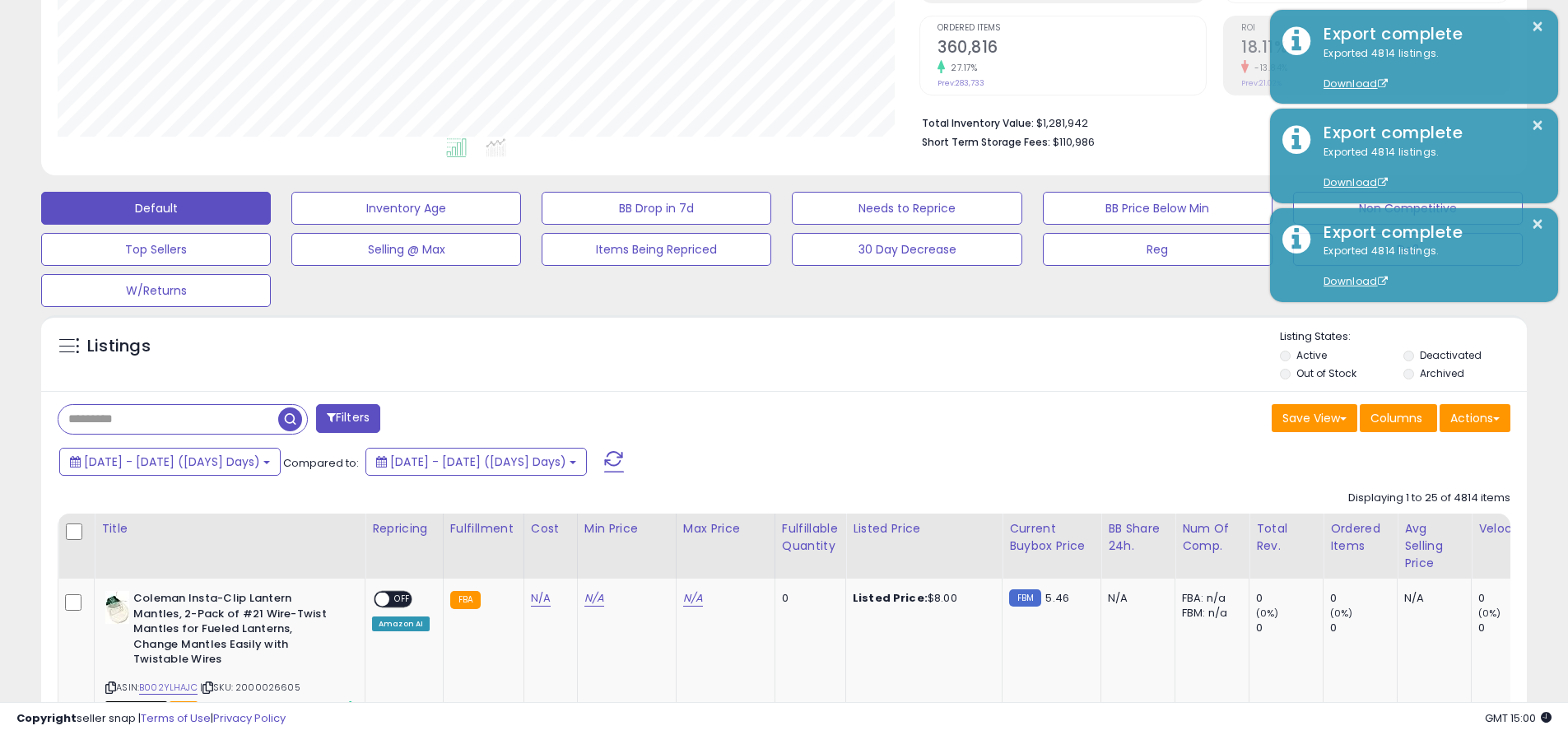 click on "×" at bounding box center [1538, 26] 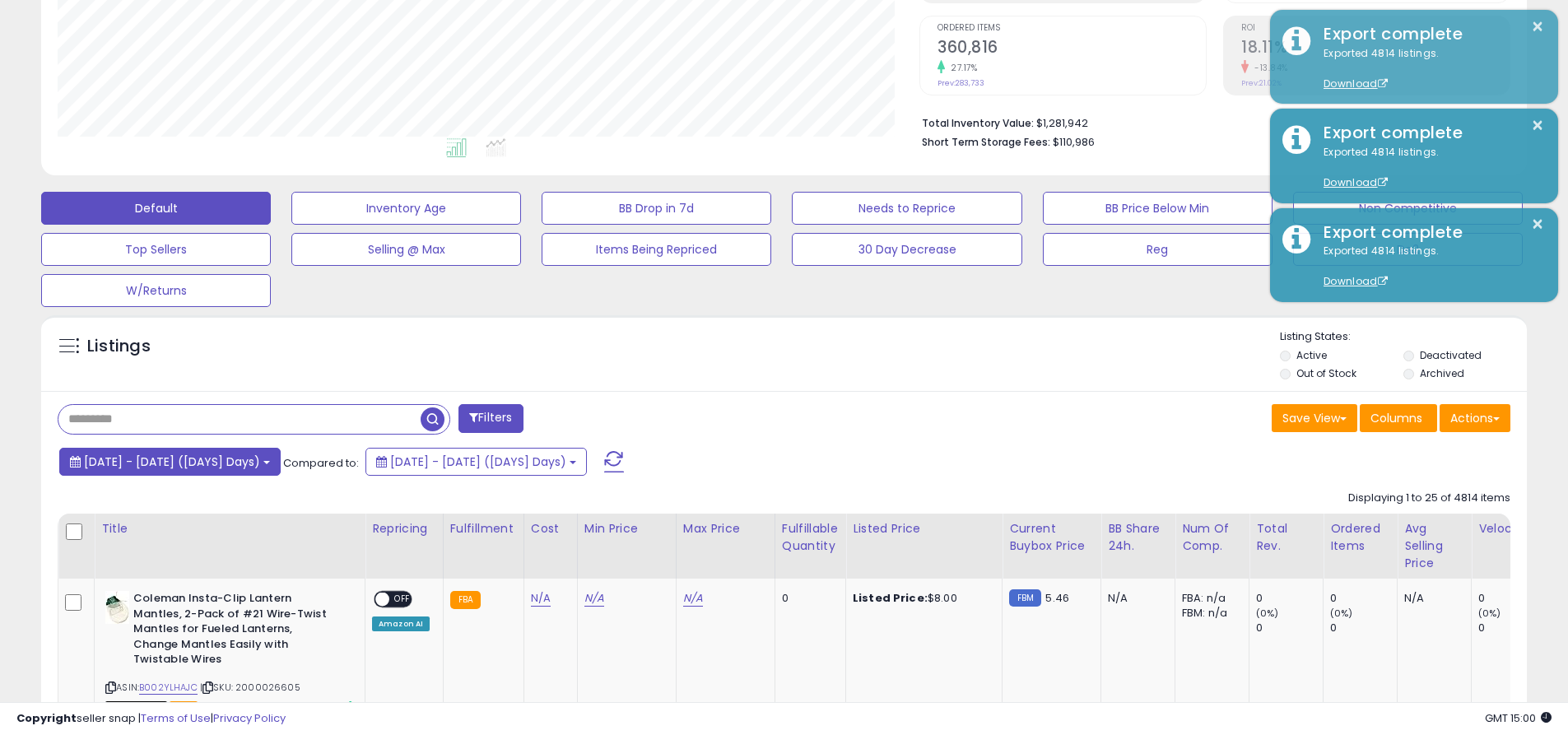 click on "[DATE] - [DATE] ([DAYS] Days)" at bounding box center (172, 462) 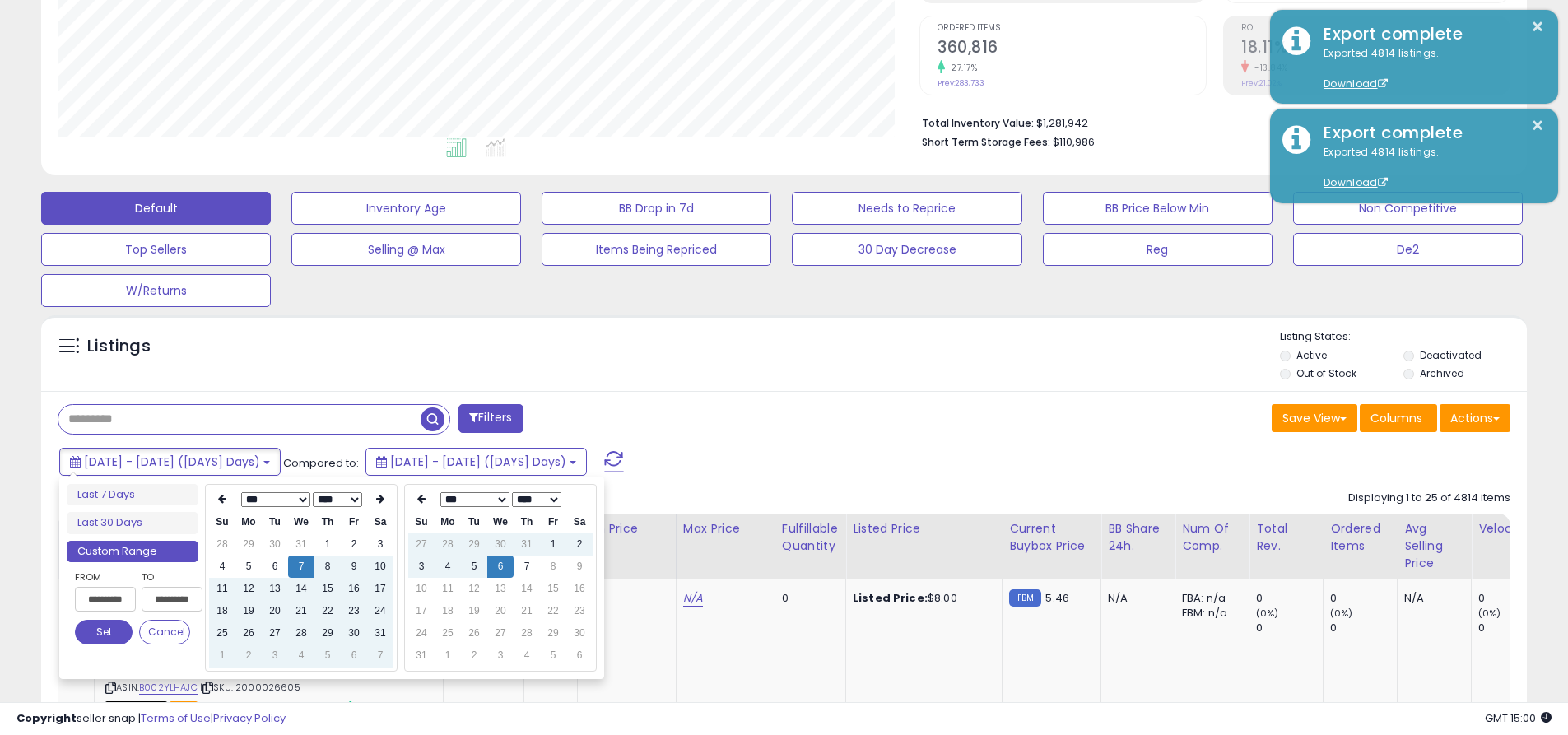 click on "**********" at bounding box center [105, 599] 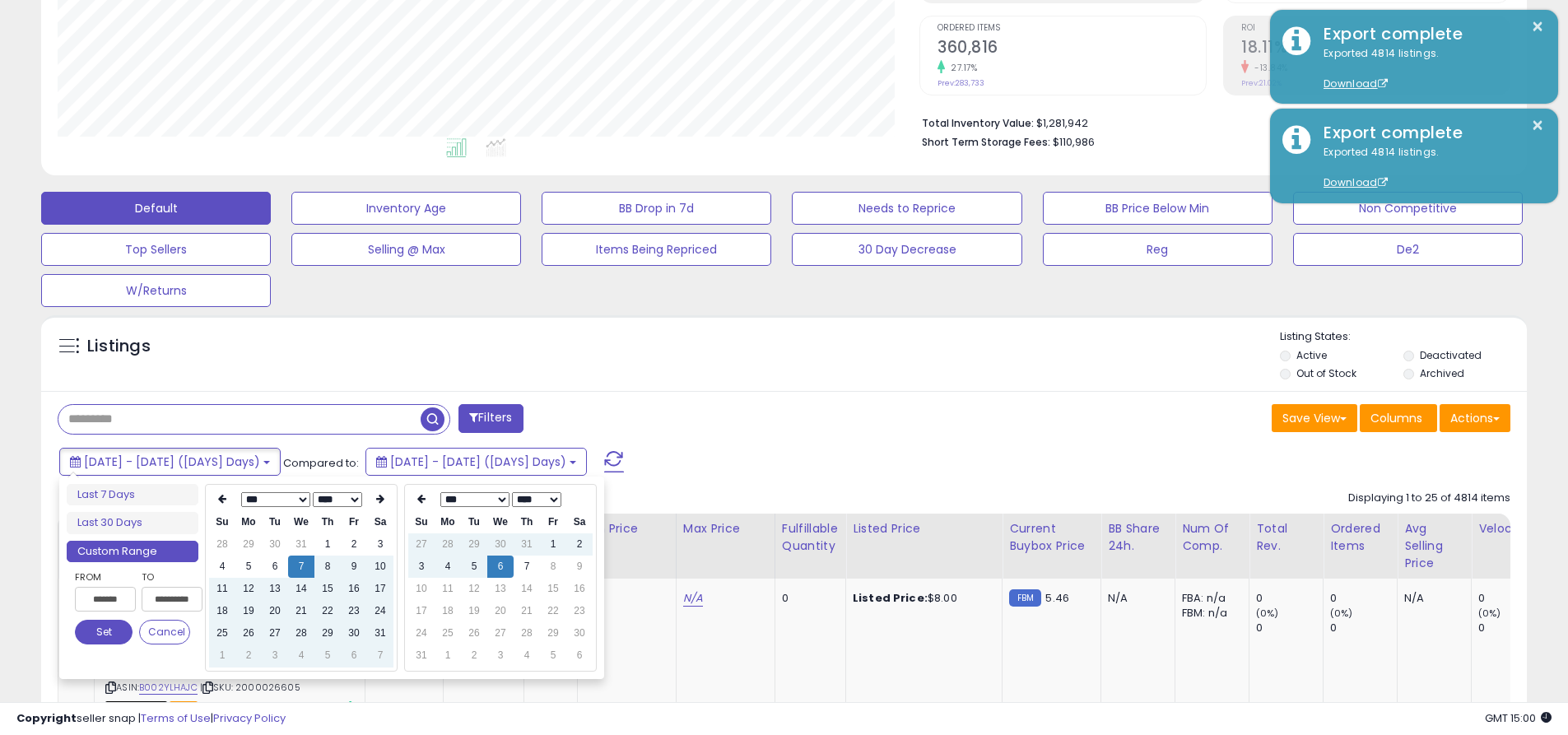 type on "**********" 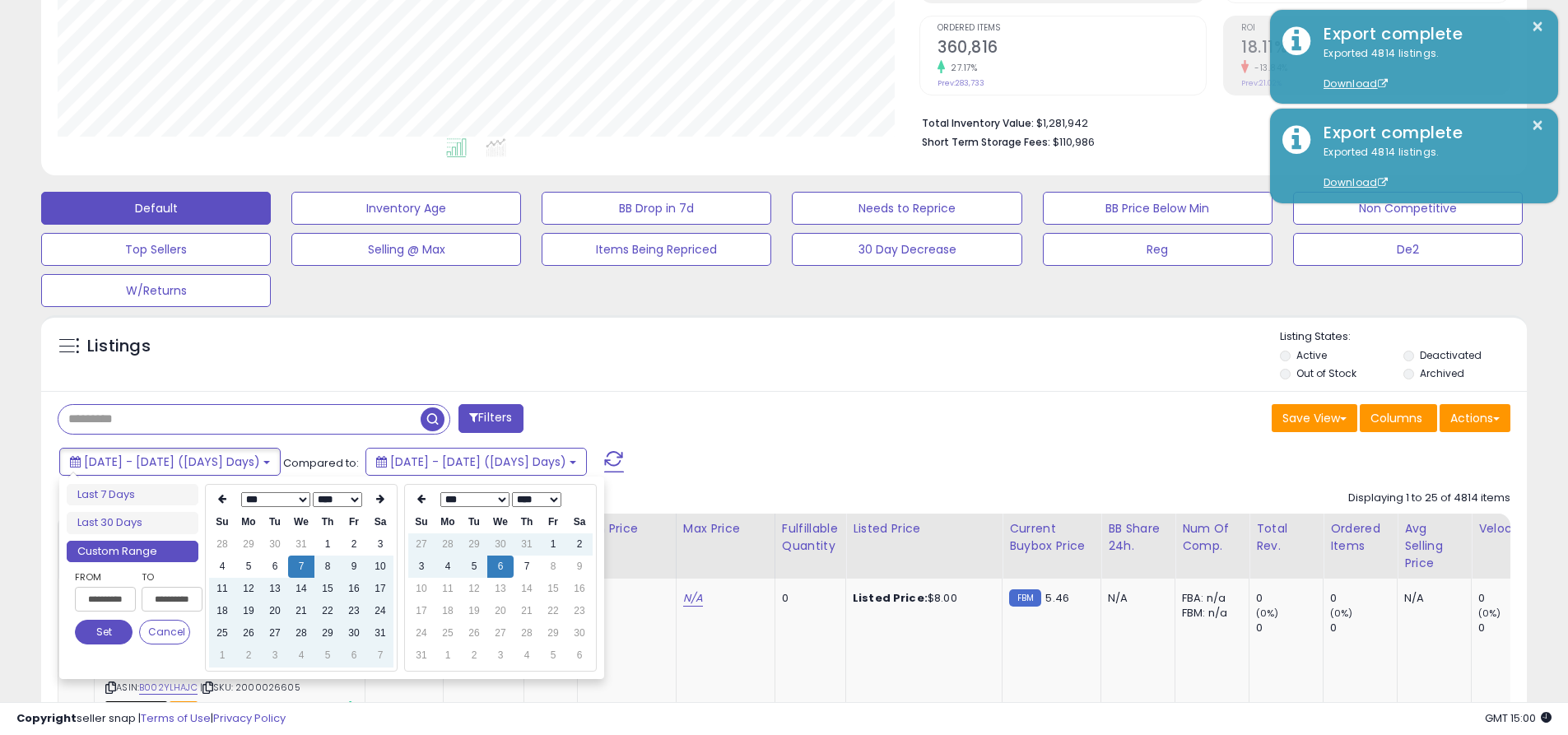 click on "Set" at bounding box center [104, 632] 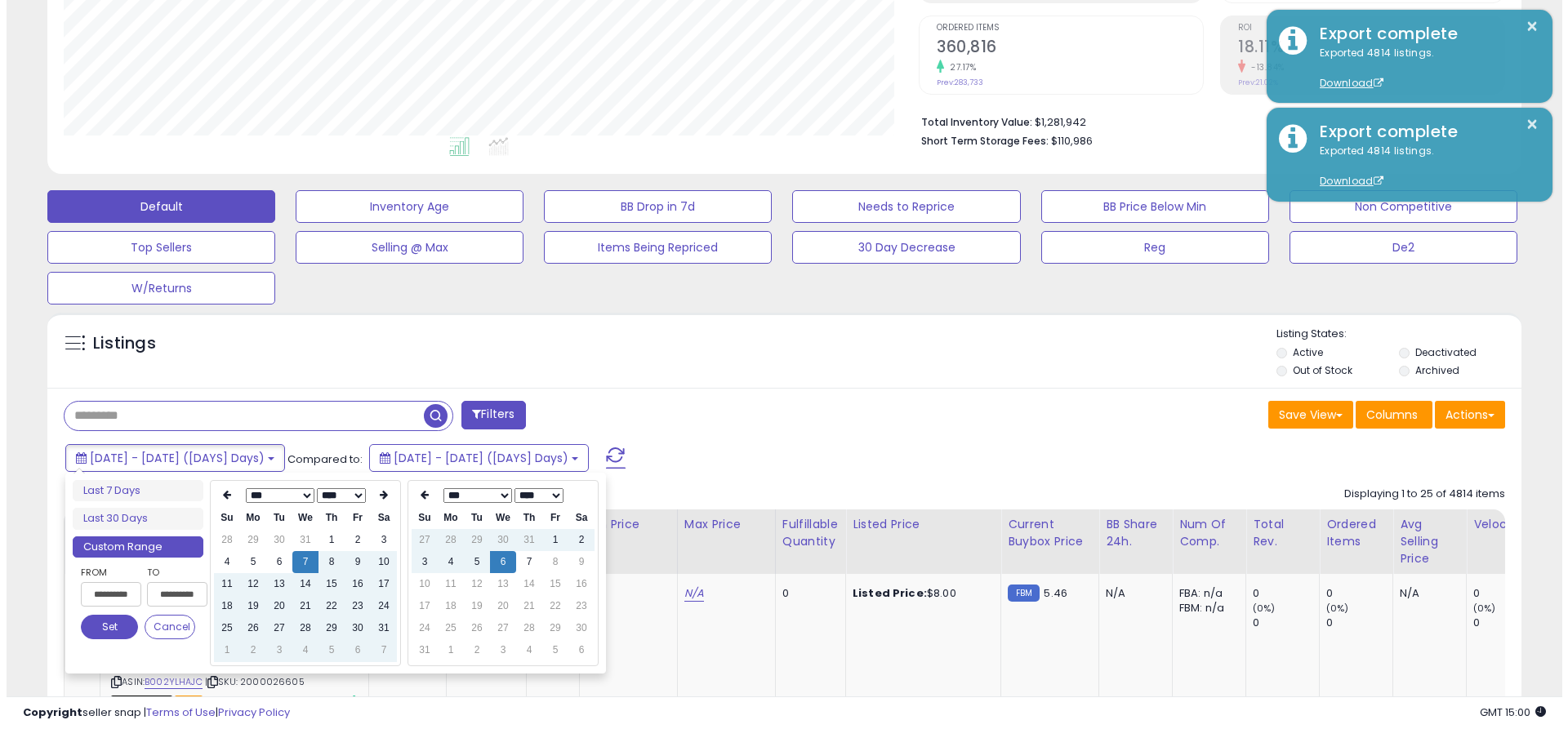 scroll, scrollTop: 0, scrollLeft: 0, axis: both 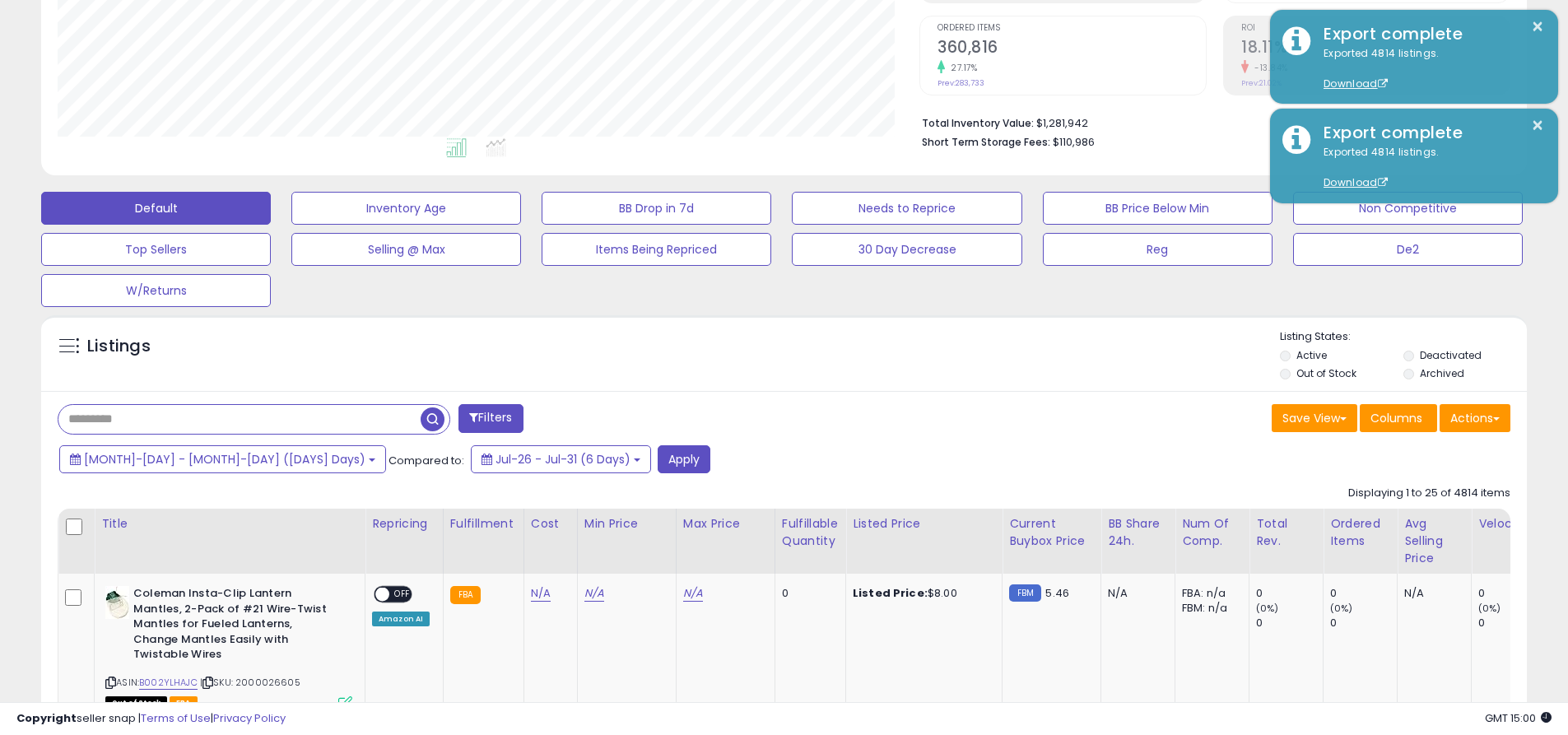 click at bounding box center (240, 419) 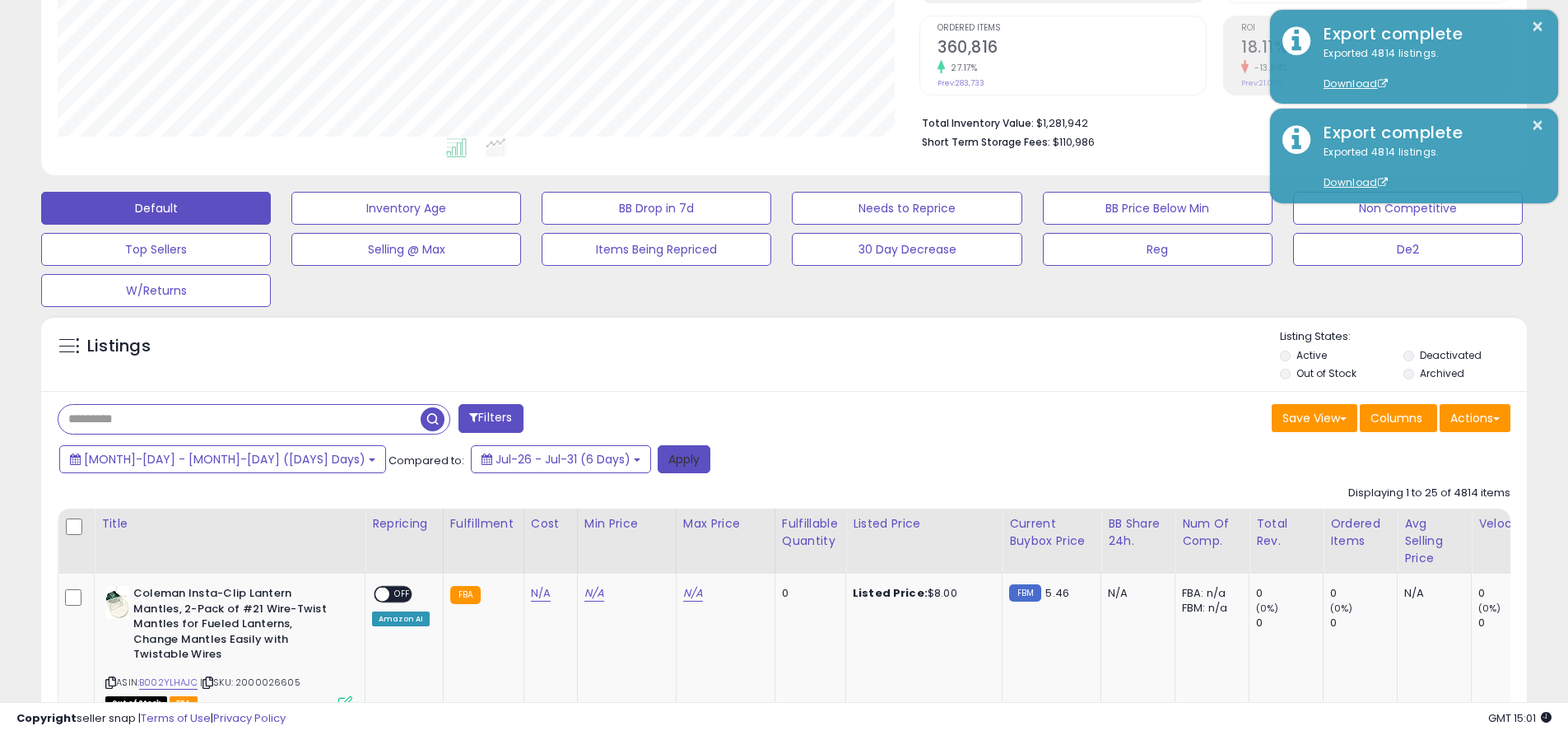 click on "Apply" at bounding box center [684, 459] 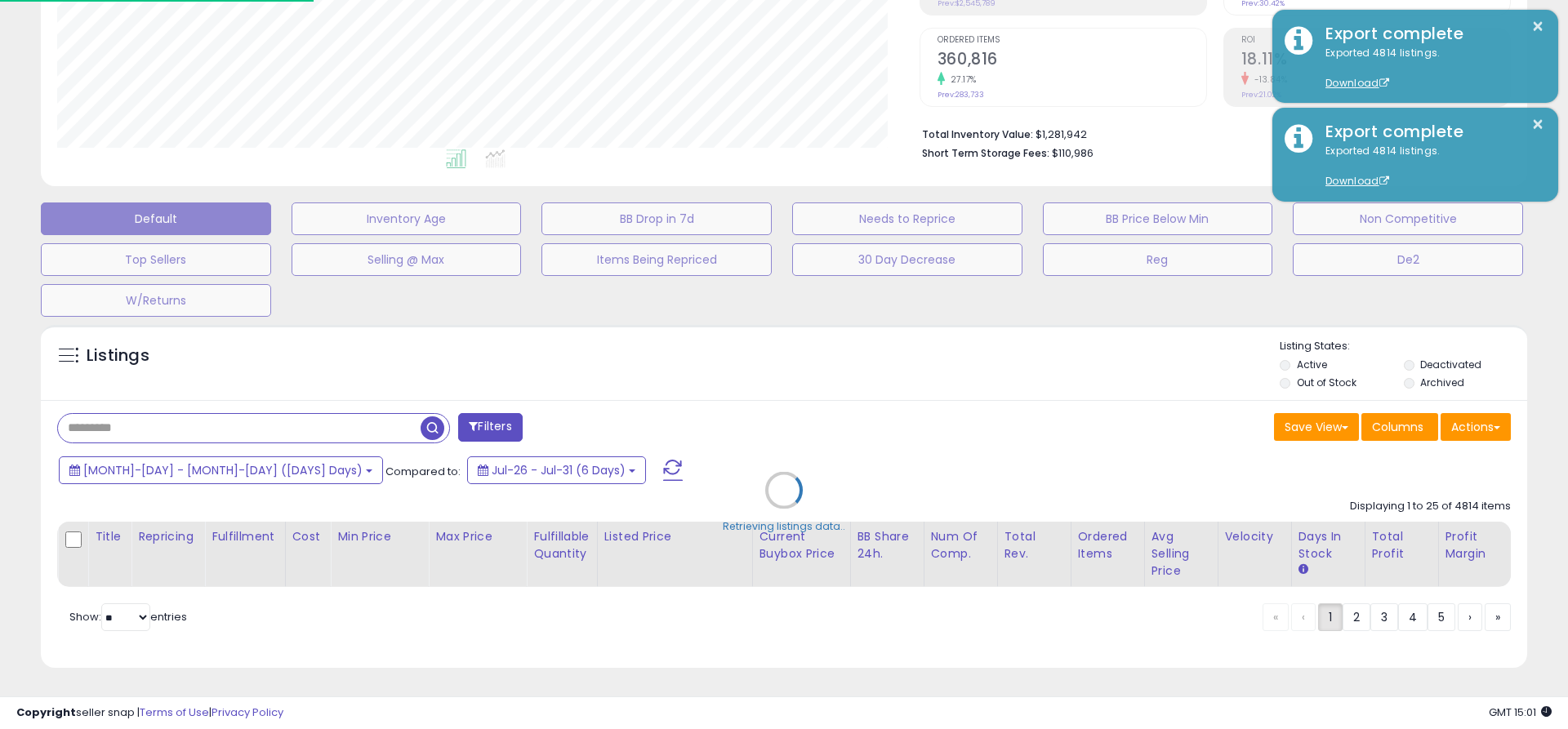 scroll, scrollTop: 816015, scrollLeft: 815804, axis: both 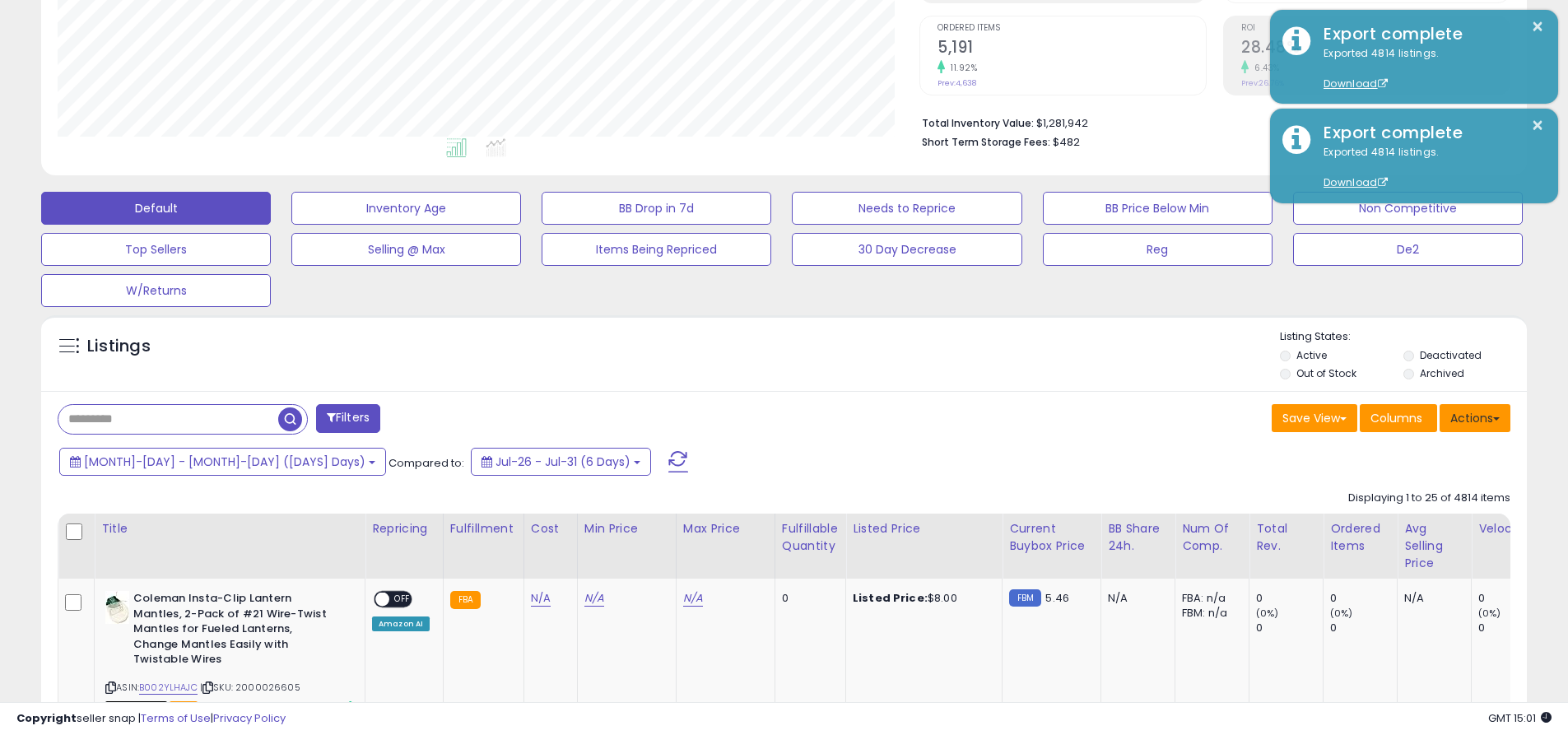 click on "Actions" at bounding box center [1475, 418] 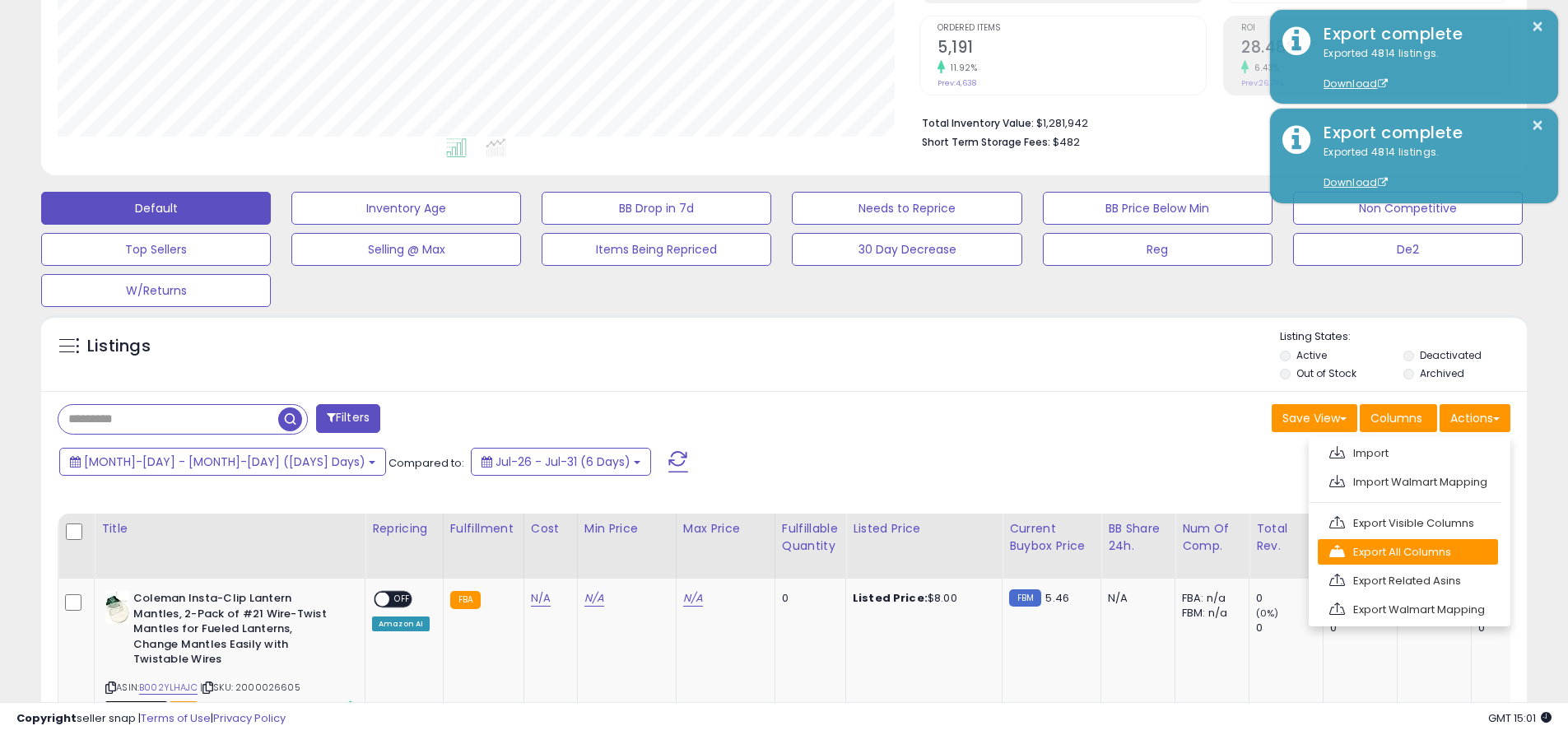 click on "Export All Columns" at bounding box center (1407, 551) 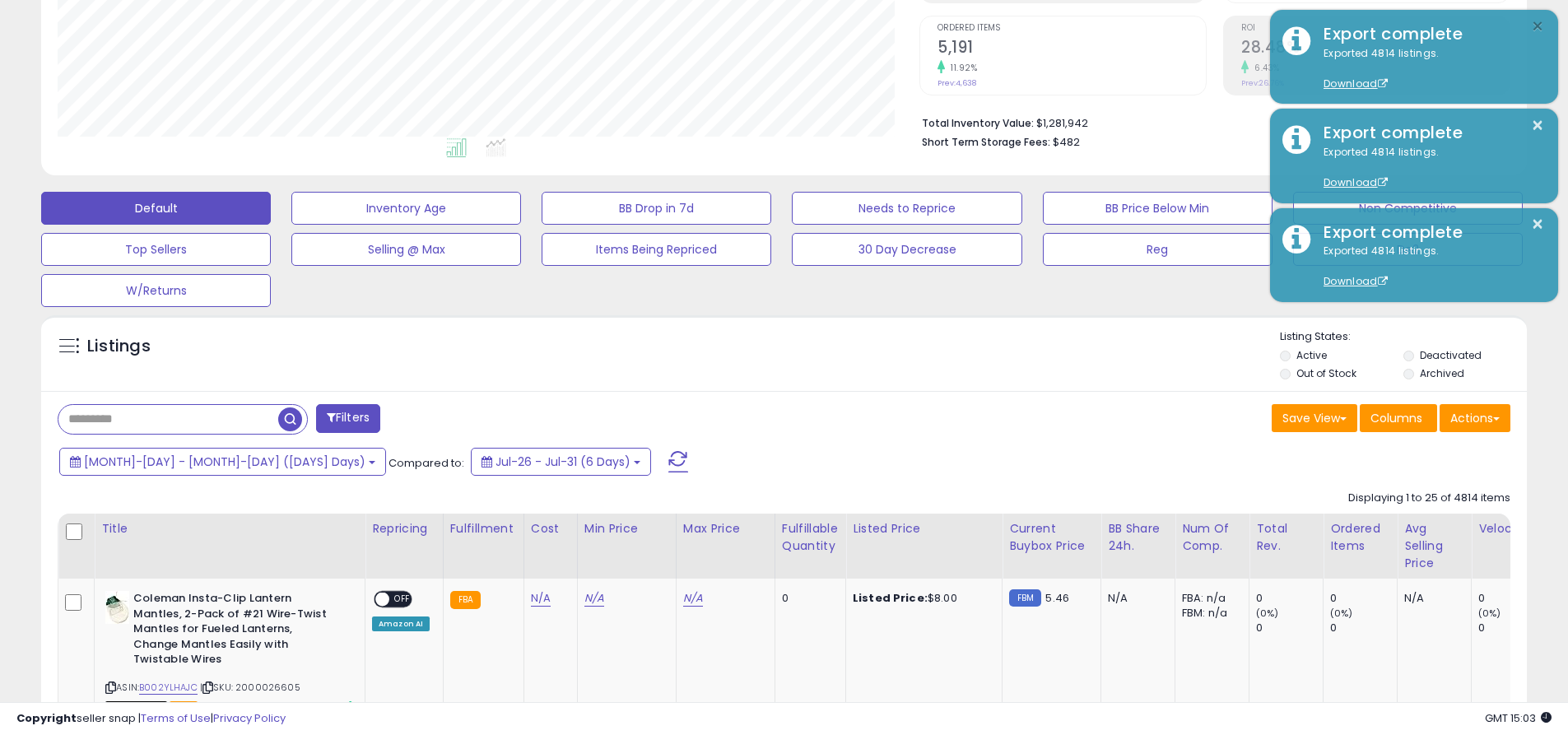 click on "×" at bounding box center [1538, 26] 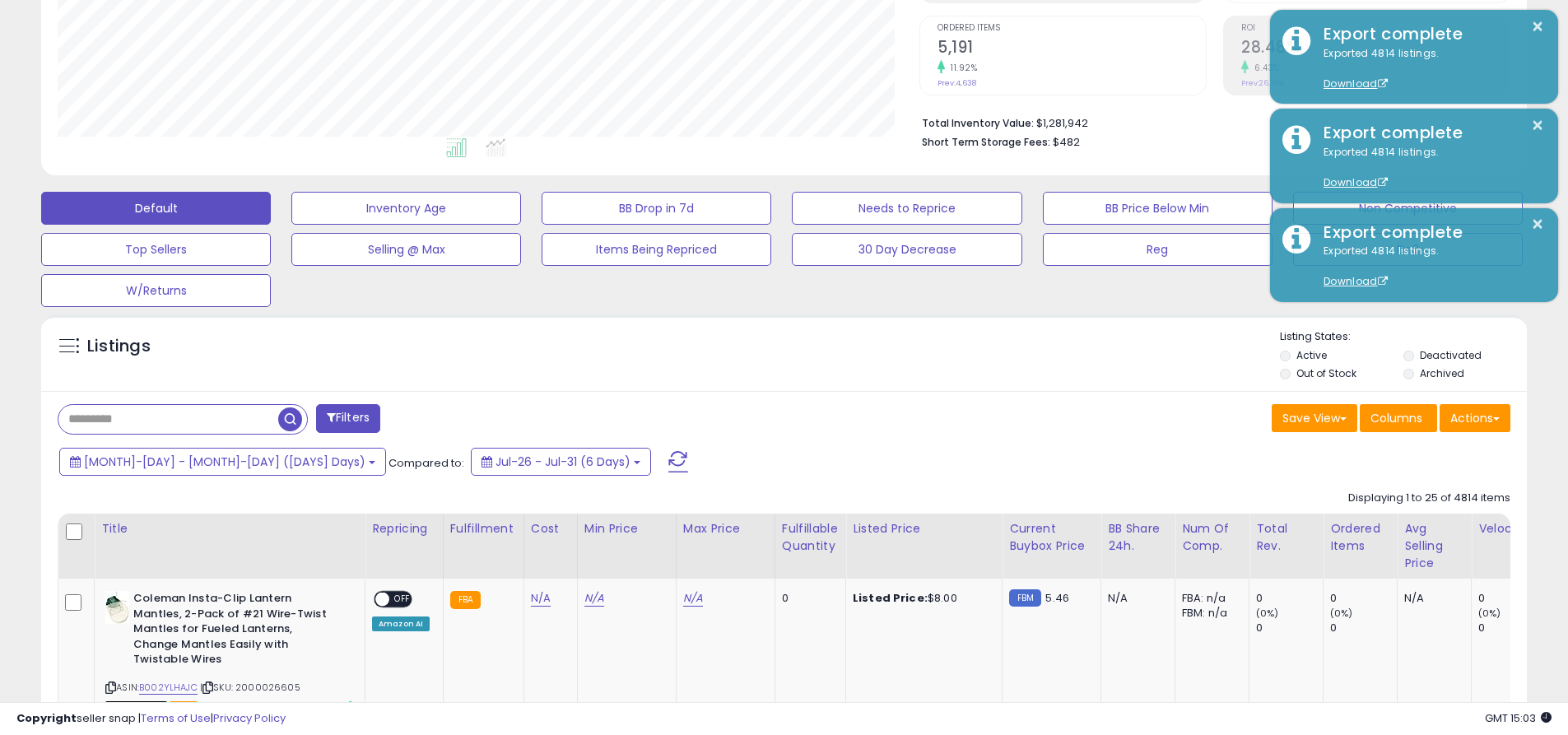 click at bounding box center [168, 419] 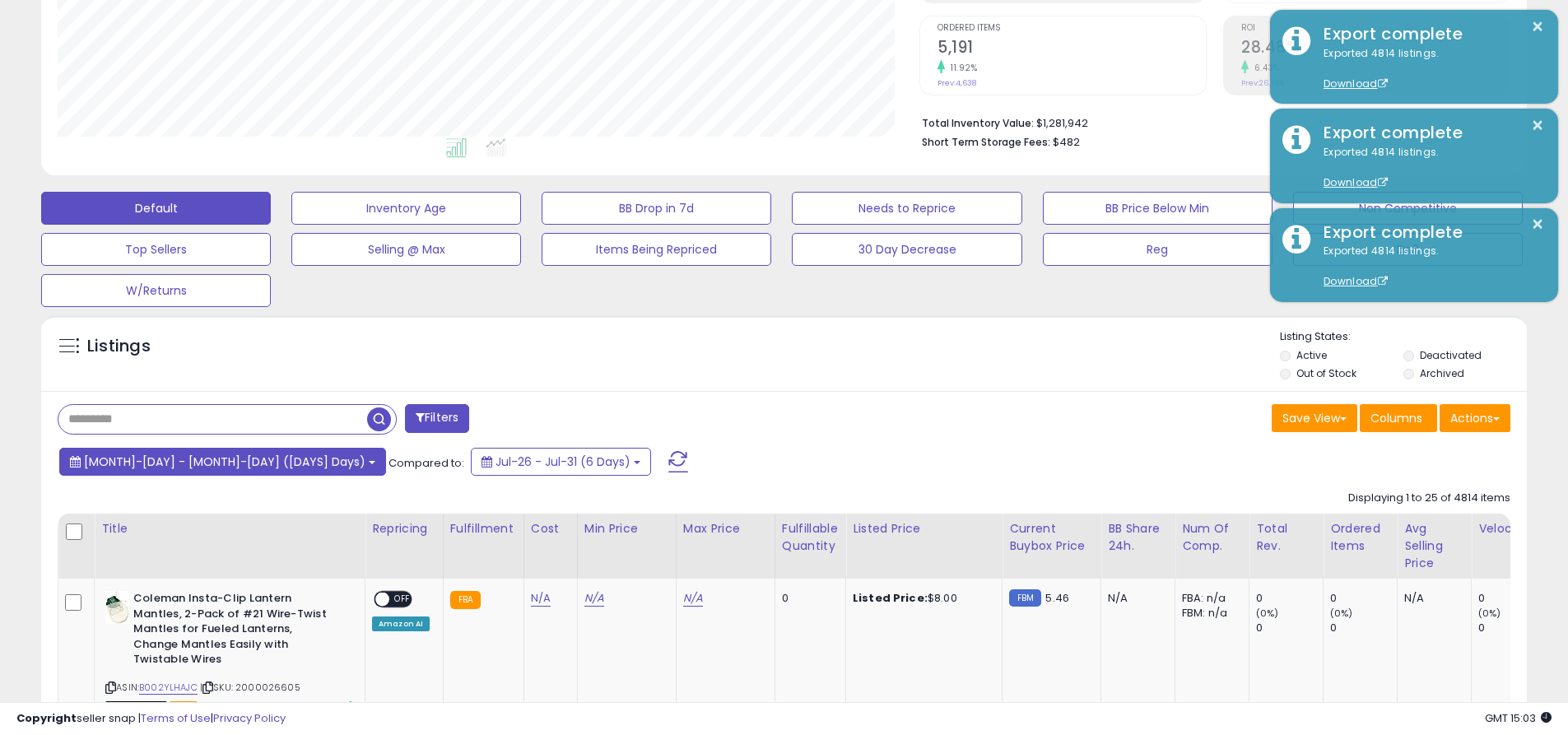 click on "[MONTH]-[DAY] - [MONTH]-[DAY] ([DAYS] Days)" at bounding box center (225, 462) 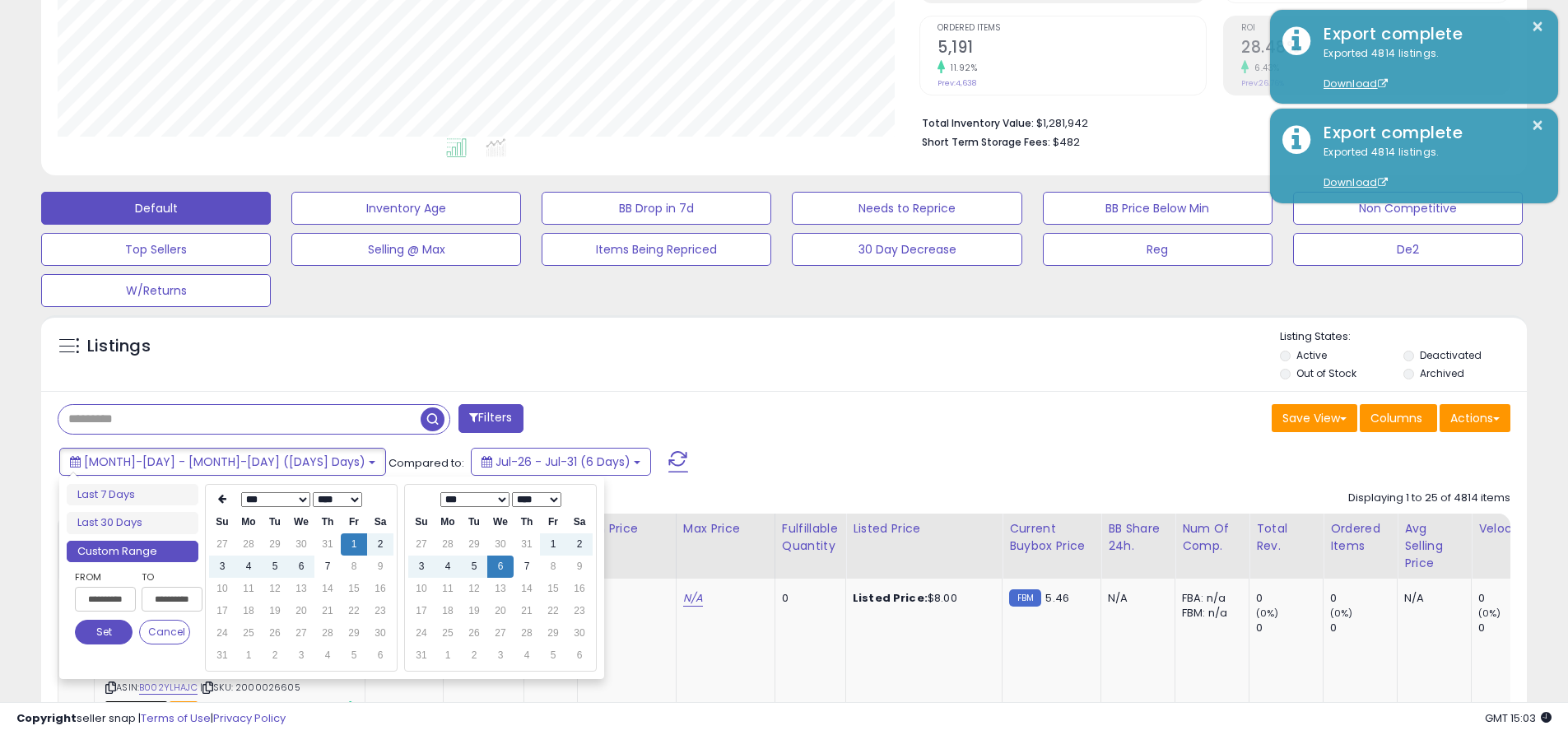 click on "**********" at bounding box center (105, 599) 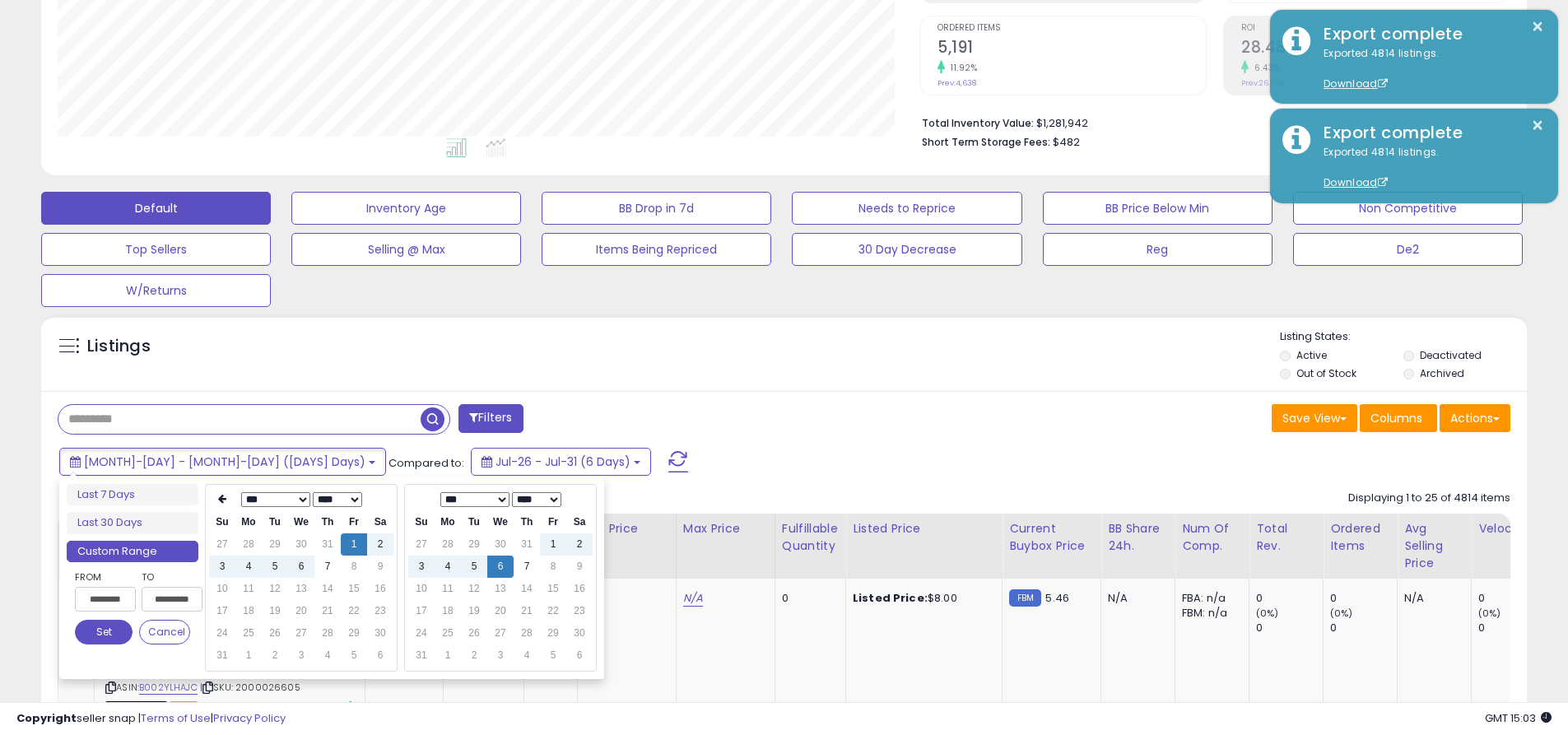 type on "**********" 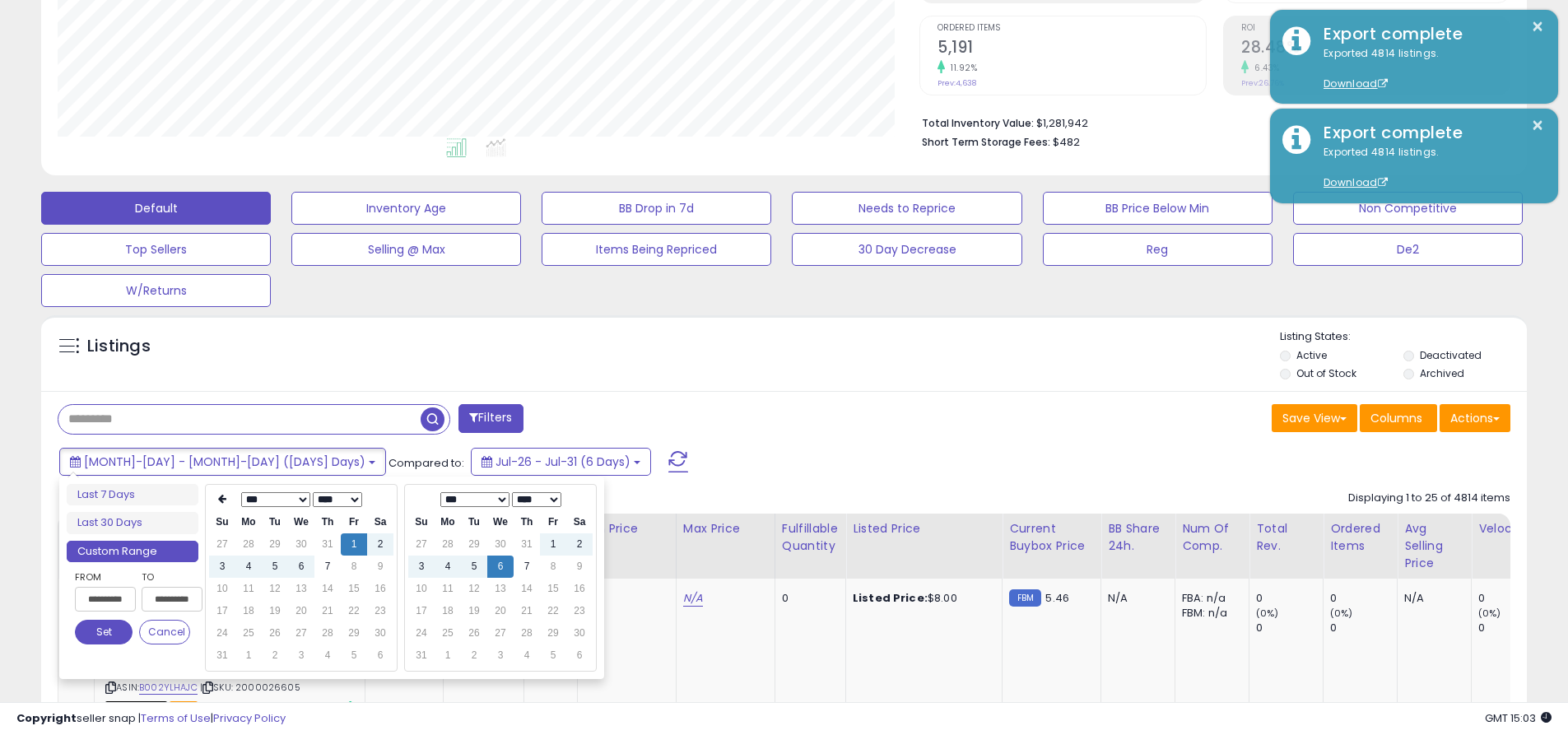 click on "Set" at bounding box center (104, 632) 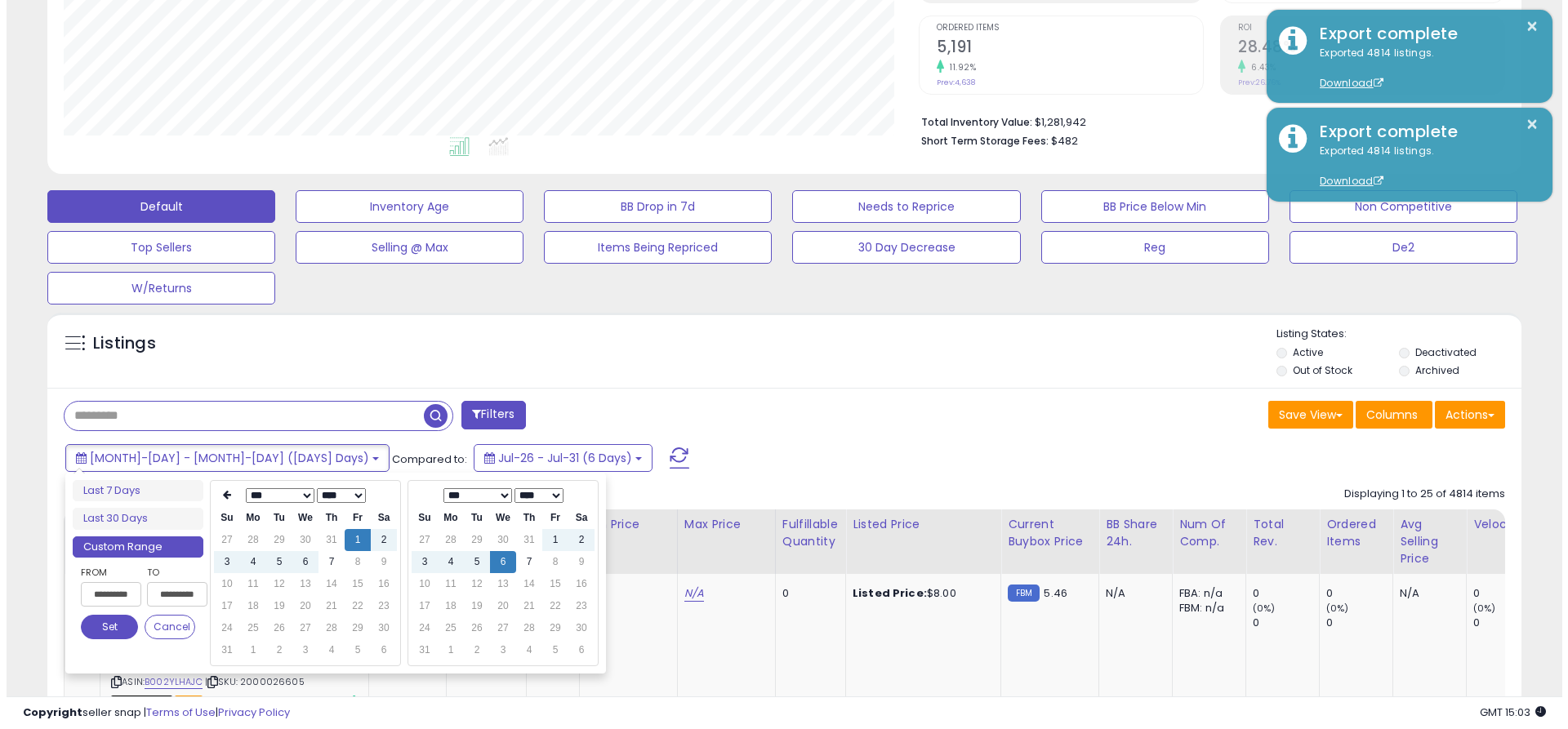 scroll, scrollTop: 0, scrollLeft: 0, axis: both 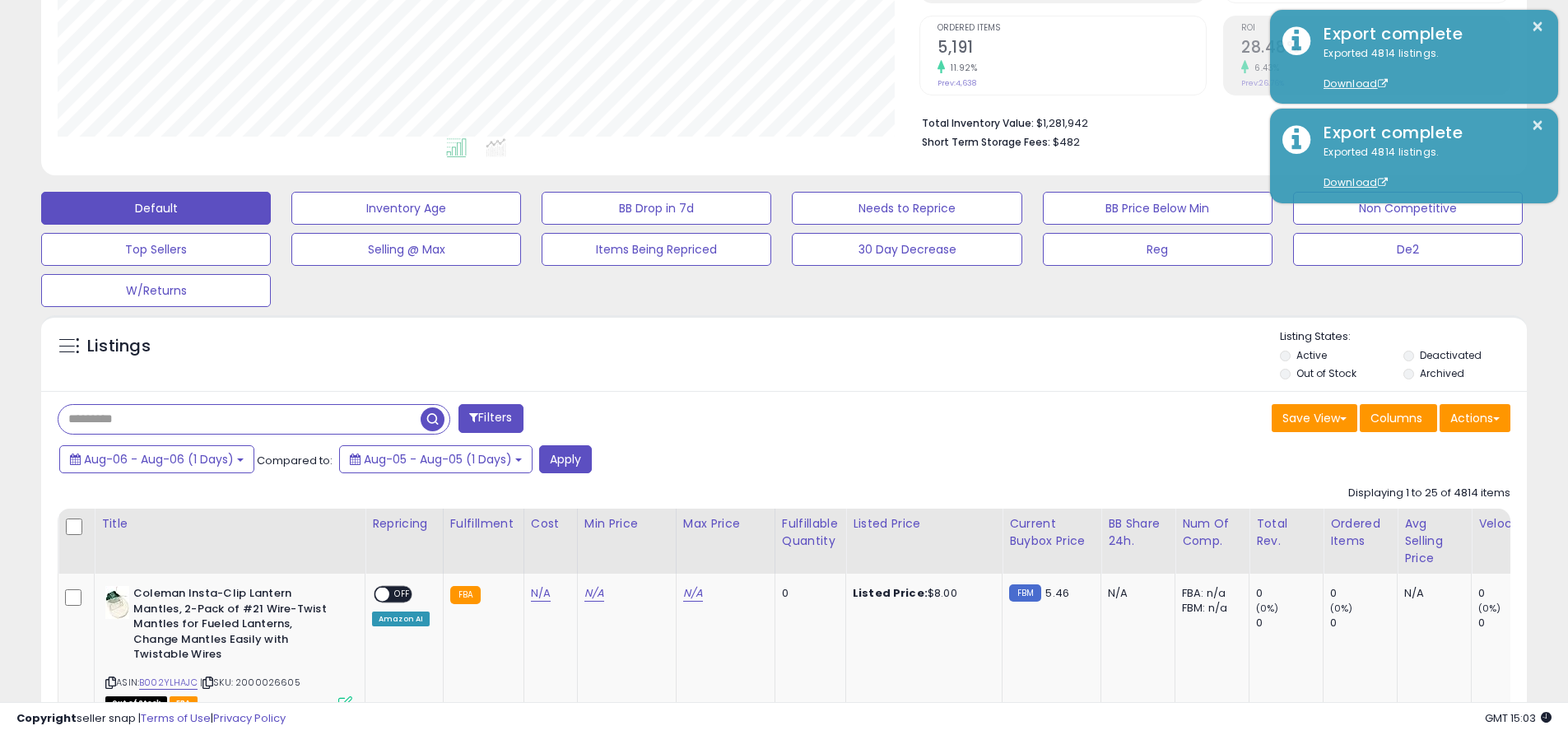 click at bounding box center [240, 419] 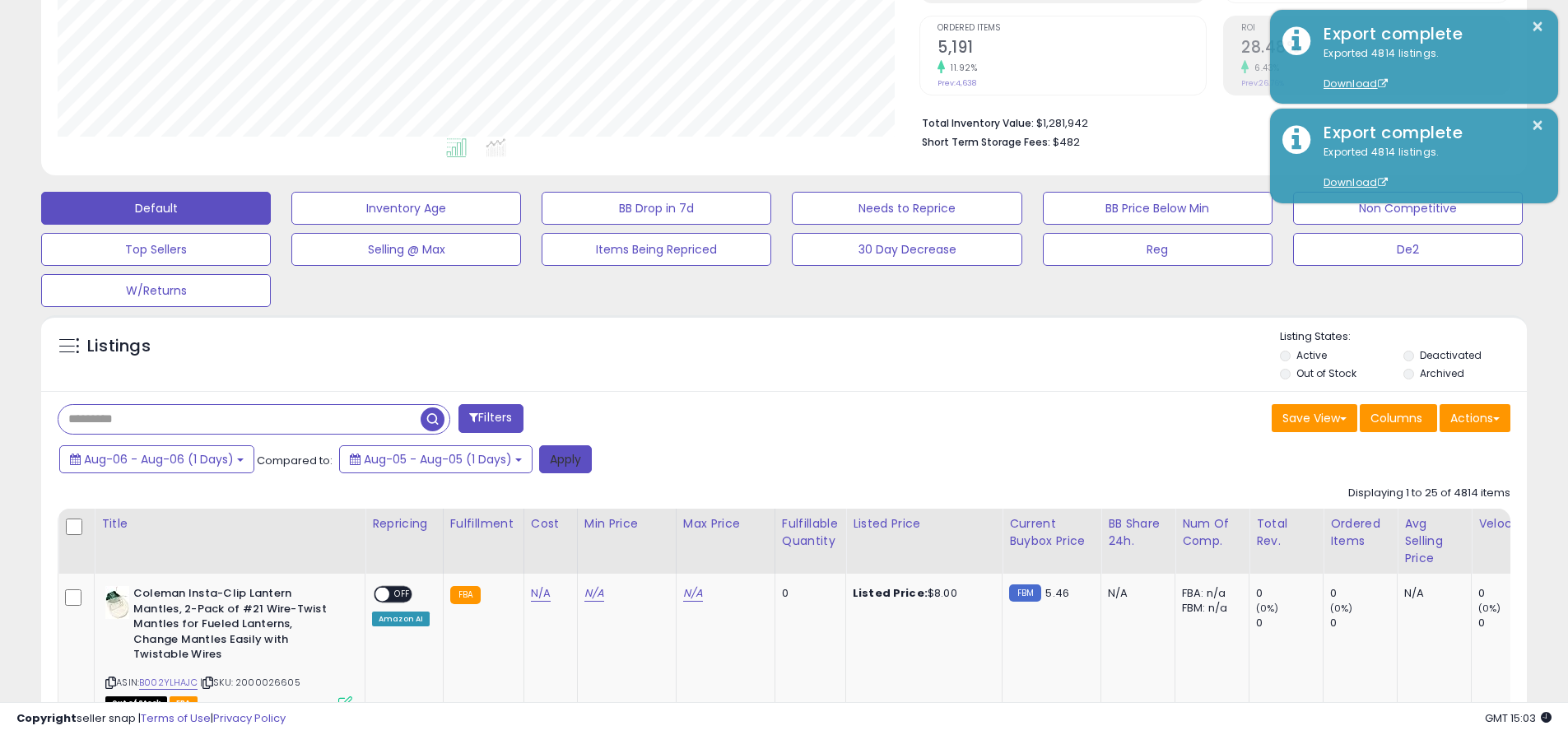 click on "Apply" at bounding box center (565, 459) 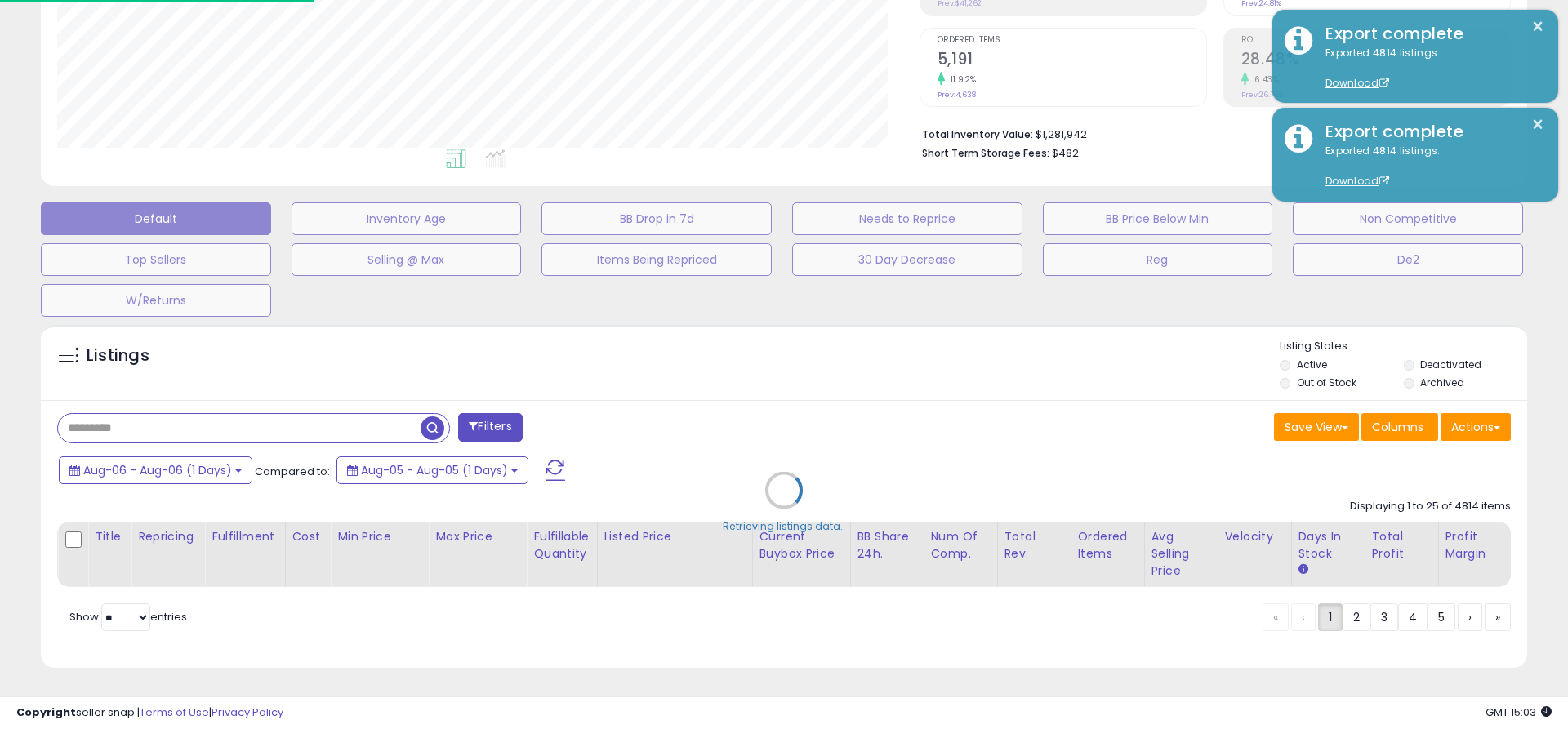 scroll, scrollTop: 816015, scrollLeft: 815804, axis: both 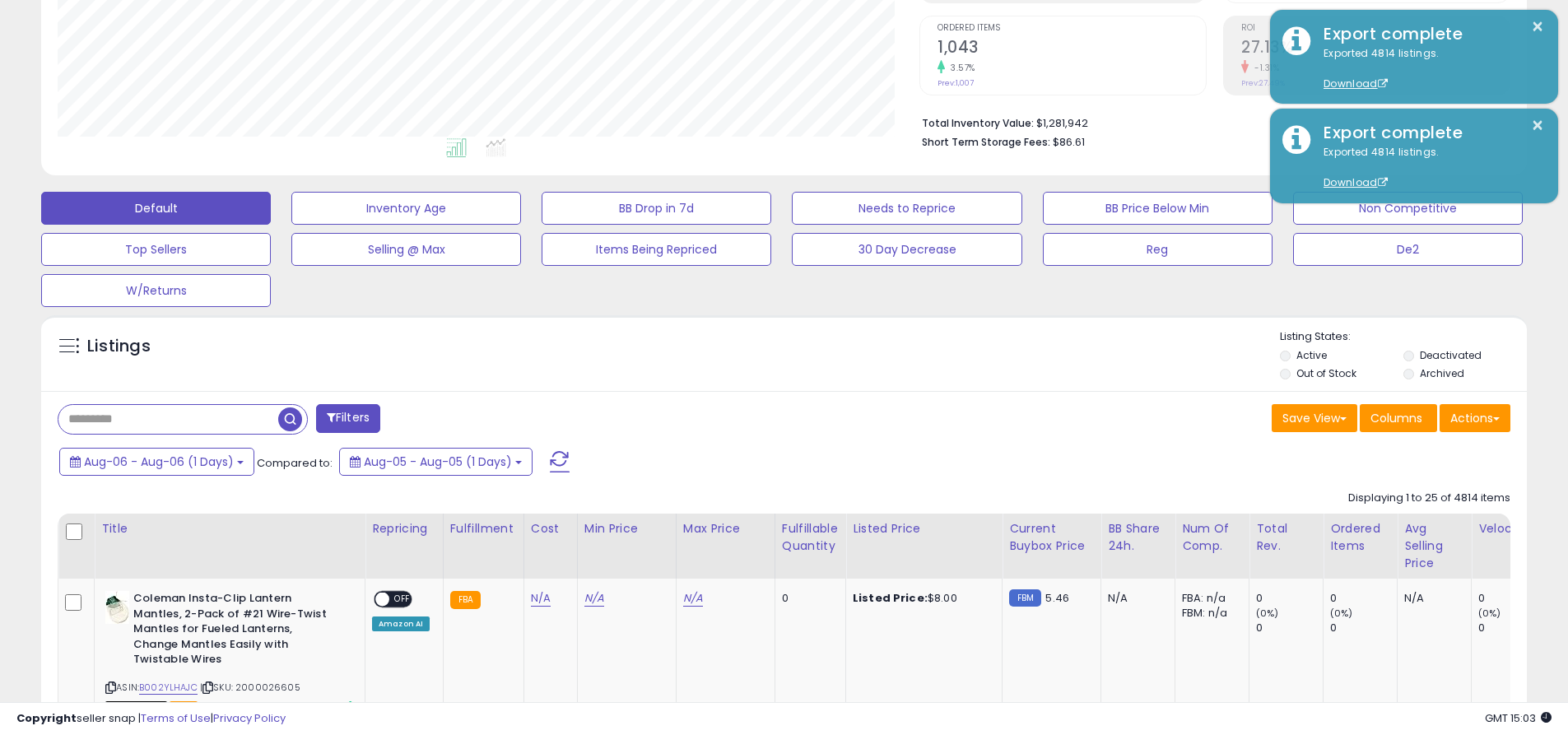 click on "Actions" at bounding box center [1475, 418] 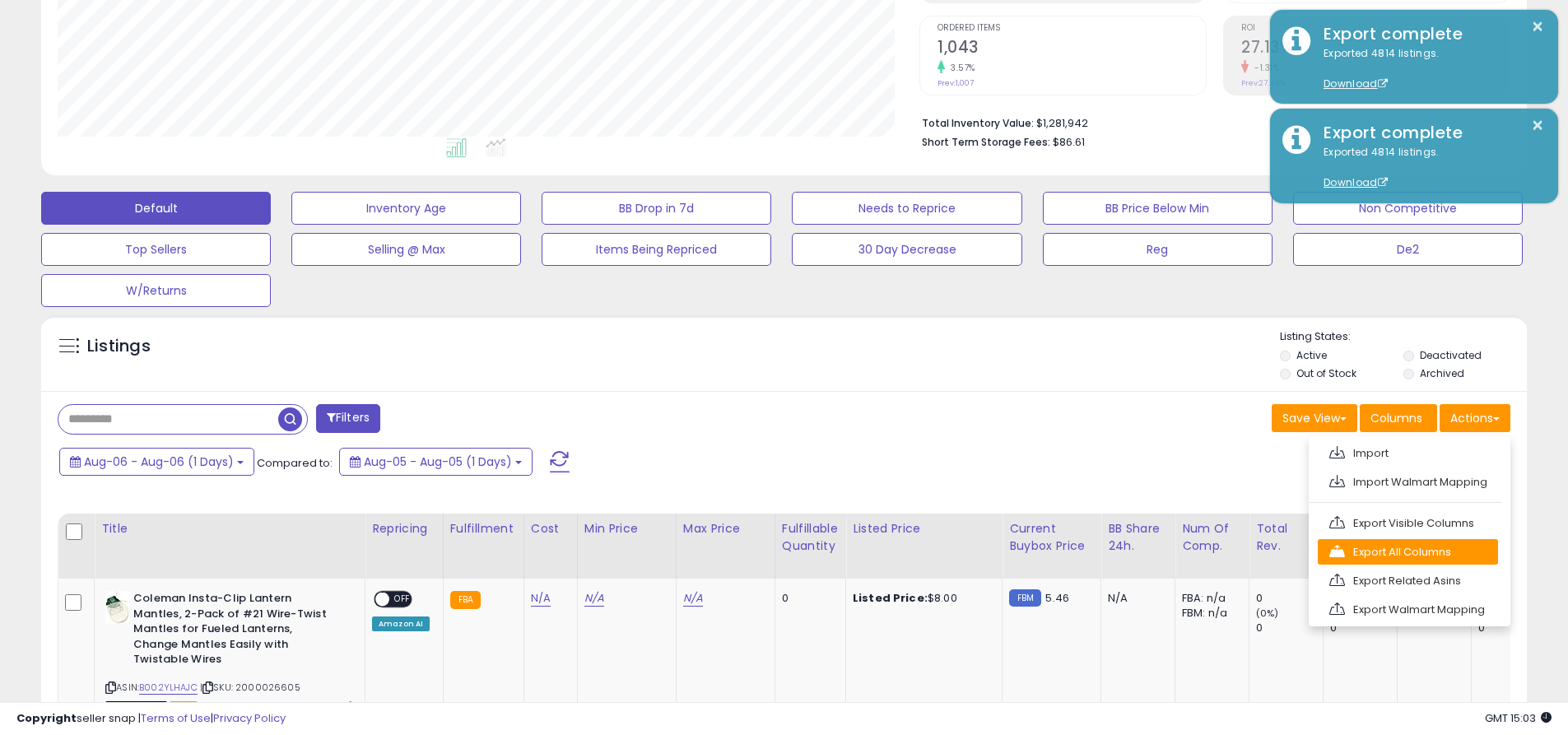 click on "Export All Columns" at bounding box center [1407, 551] 